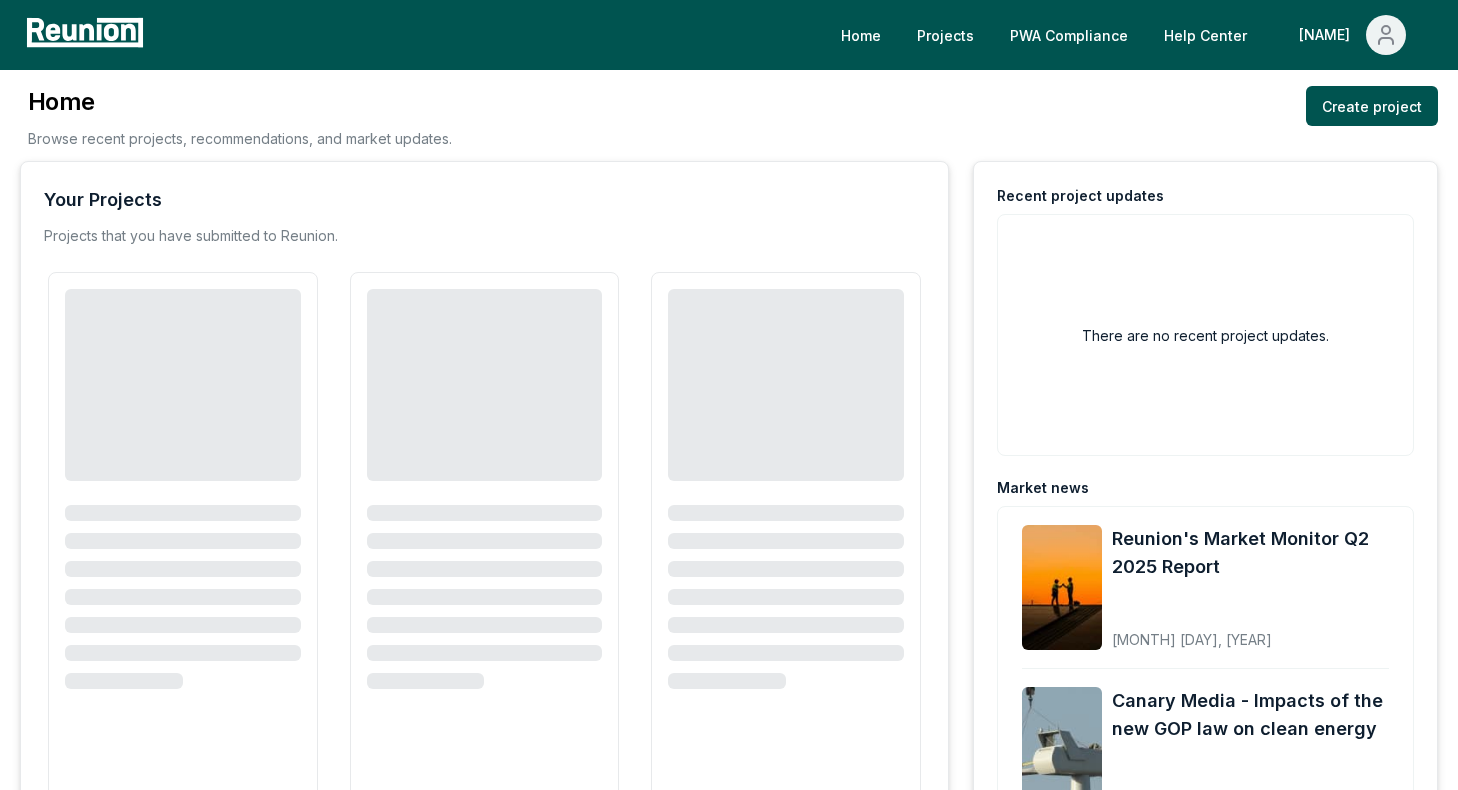 scroll, scrollTop: 0, scrollLeft: 0, axis: both 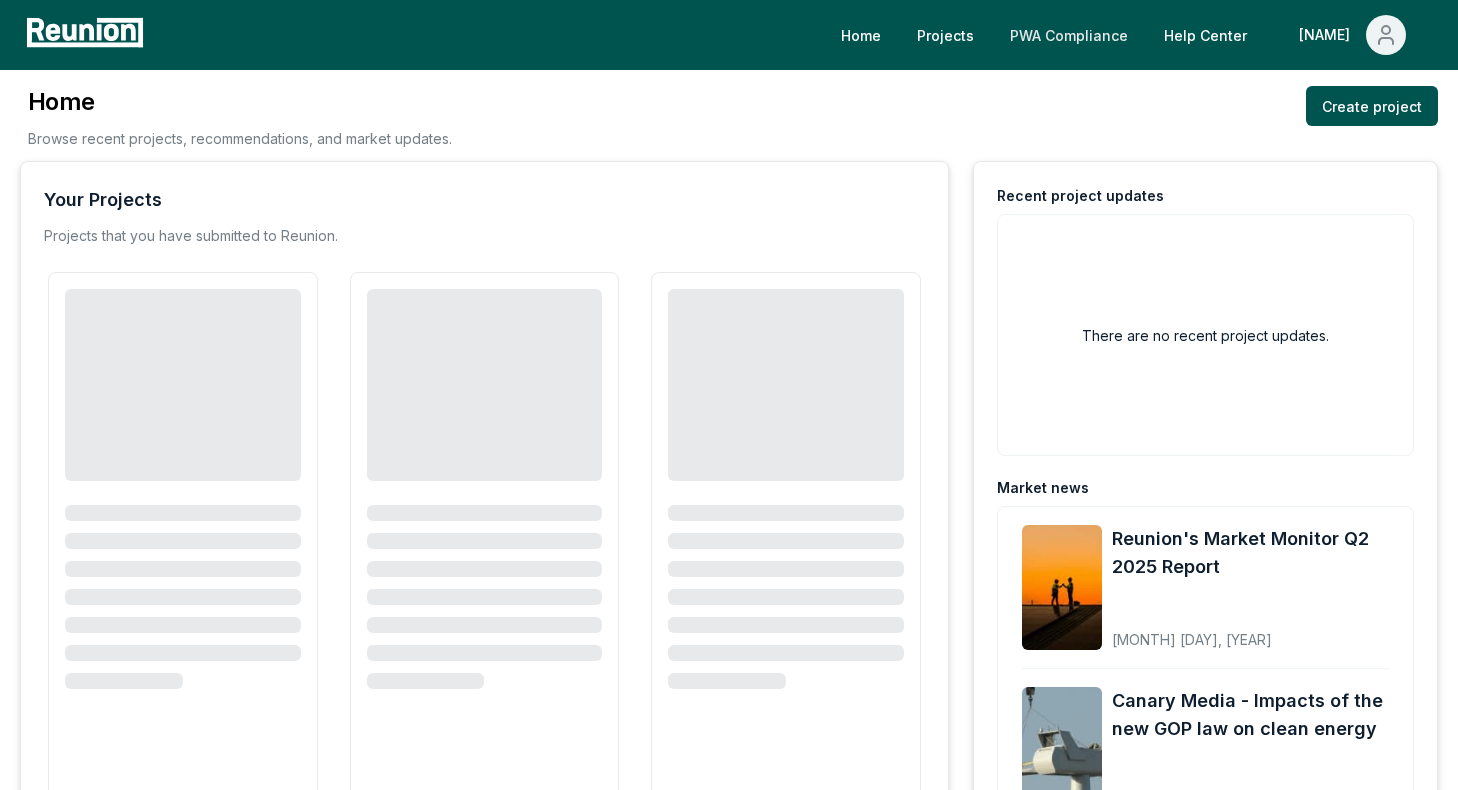 click on "PWA Compliance" at bounding box center (1069, 35) 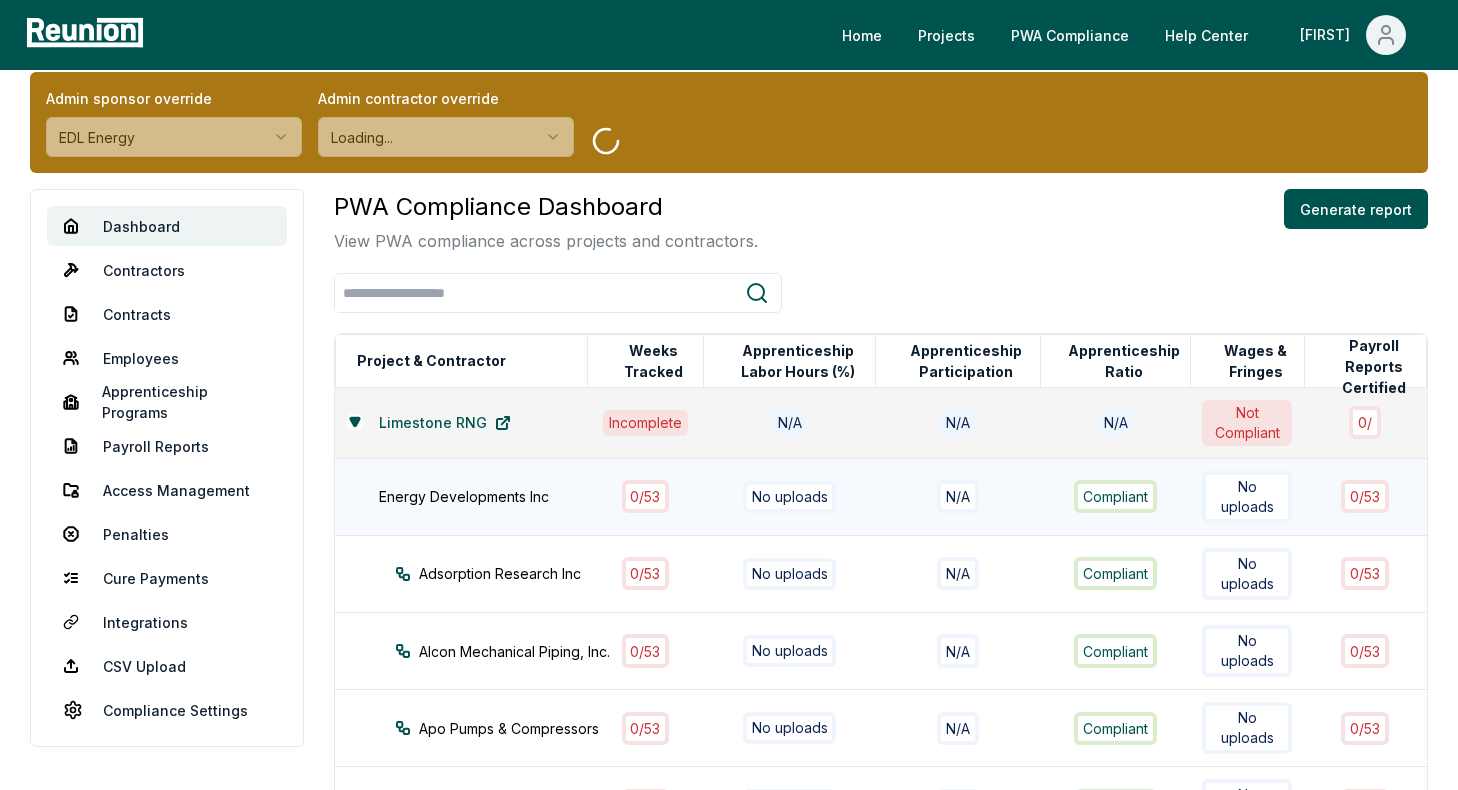 scroll, scrollTop: 11, scrollLeft: 0, axis: vertical 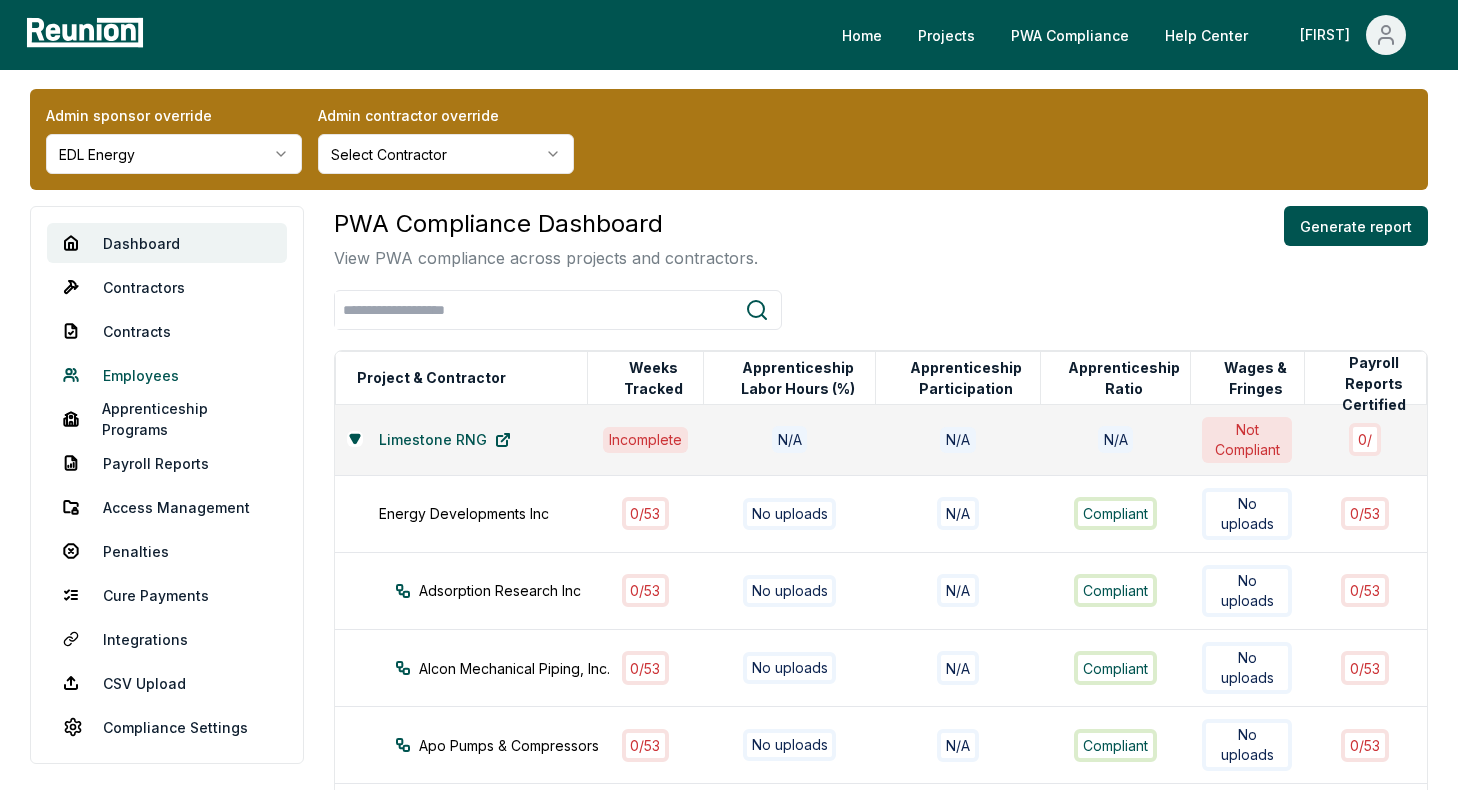 click on "Employees" at bounding box center [167, 375] 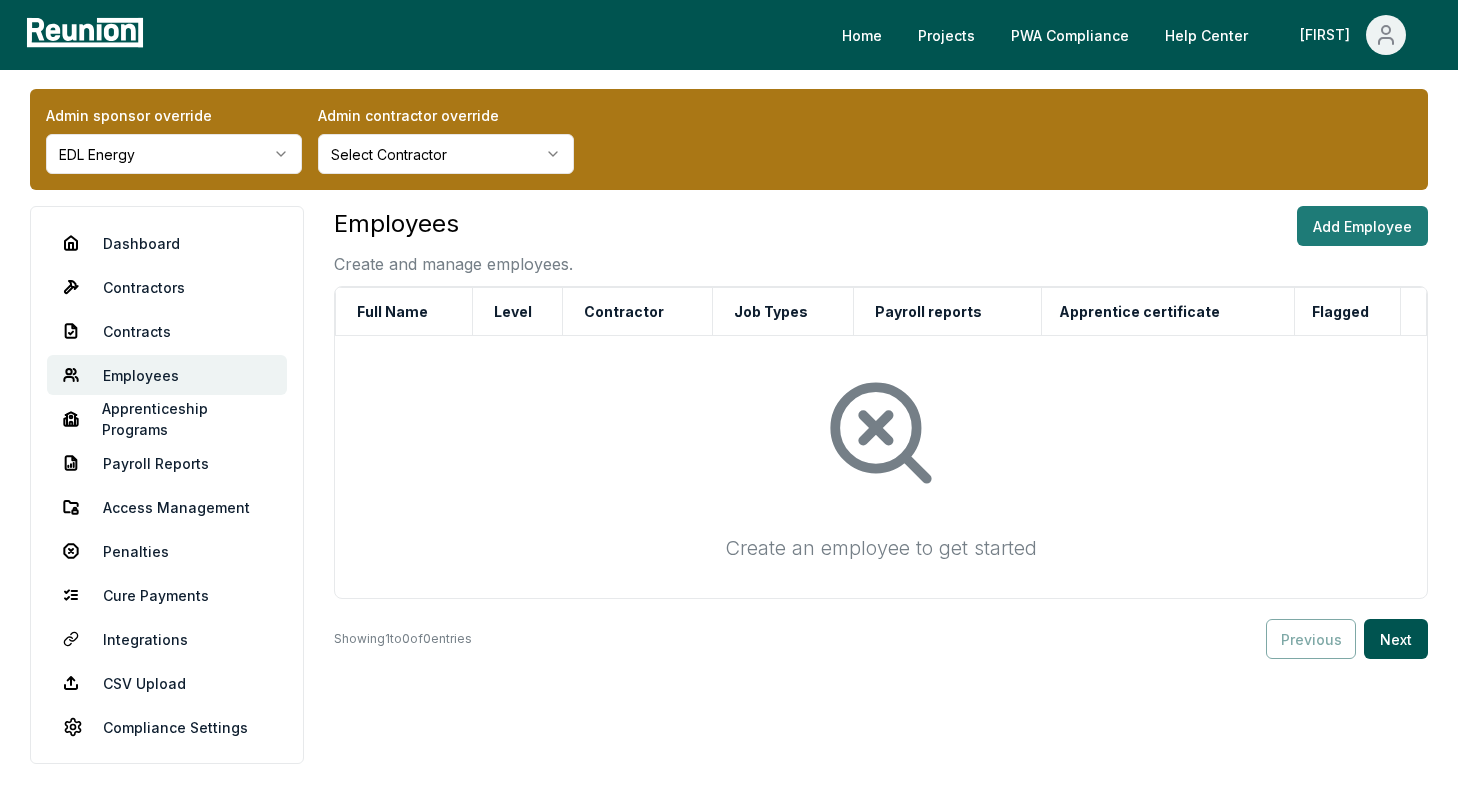 click on "Add Employee" at bounding box center [1362, 226] 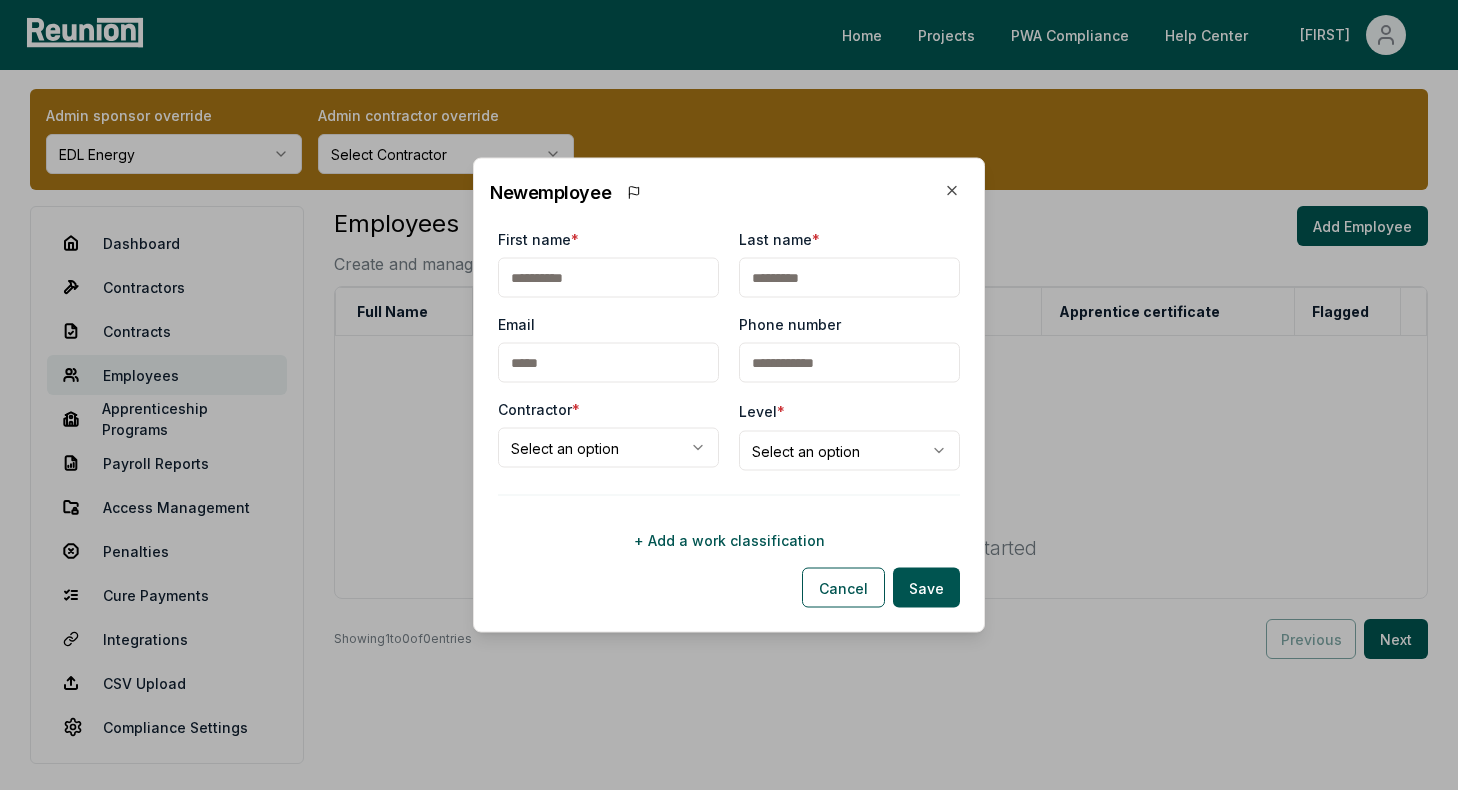 click on "**********" at bounding box center [729, 419] 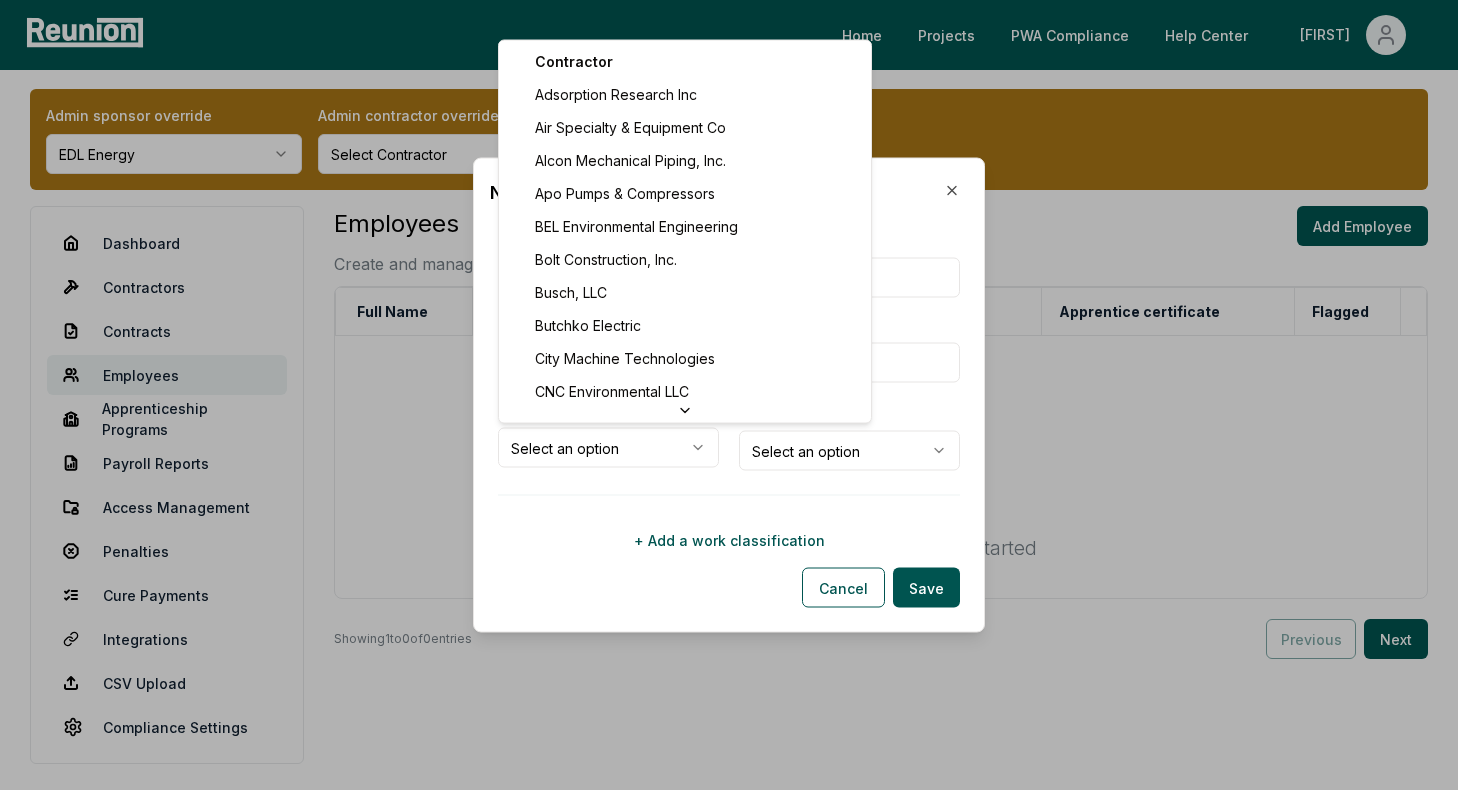 scroll, scrollTop: 66, scrollLeft: 0, axis: vertical 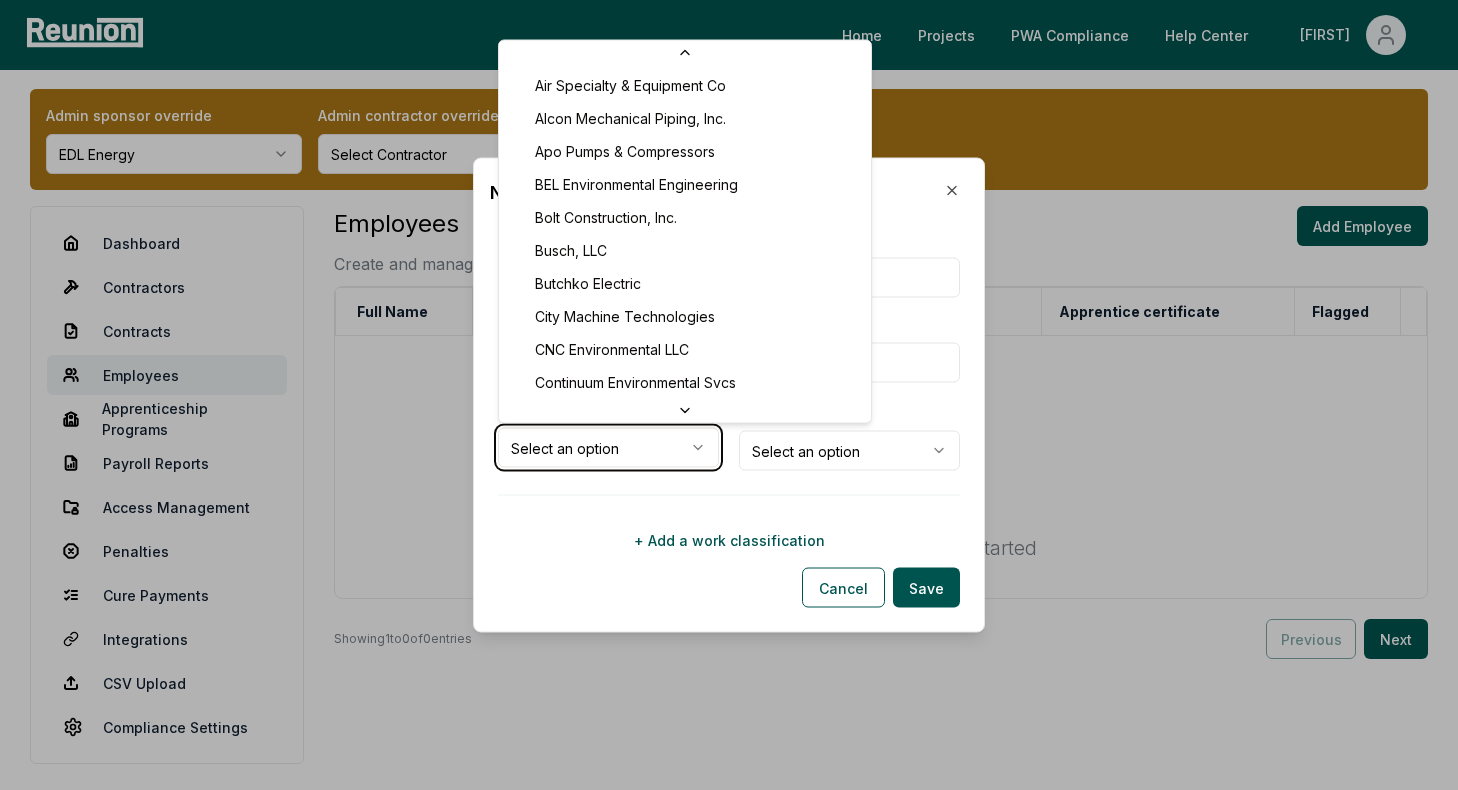 click on "**********" at bounding box center (729, 419) 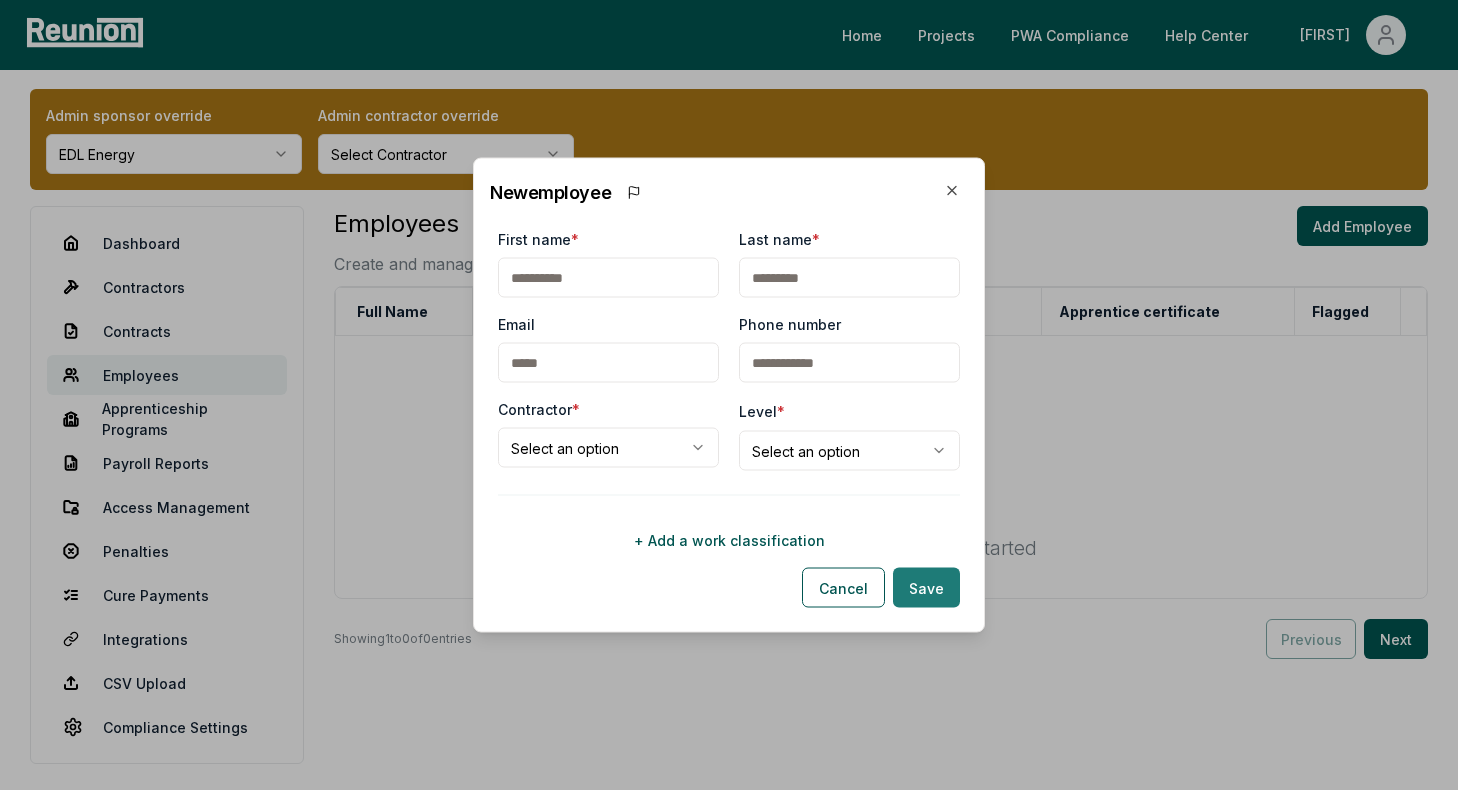 click on "Save" at bounding box center [926, 588] 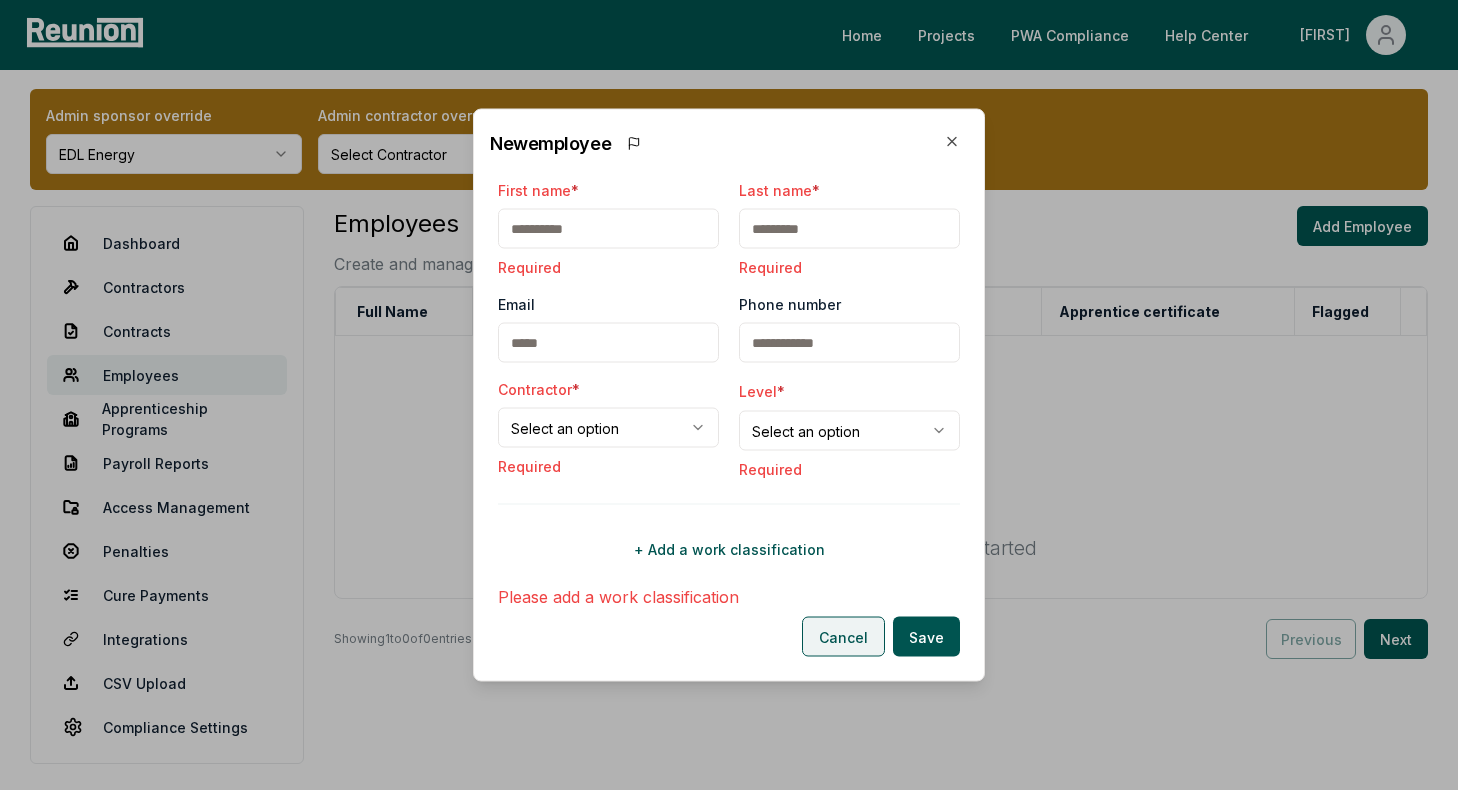 click on "Cancel" at bounding box center [843, 637] 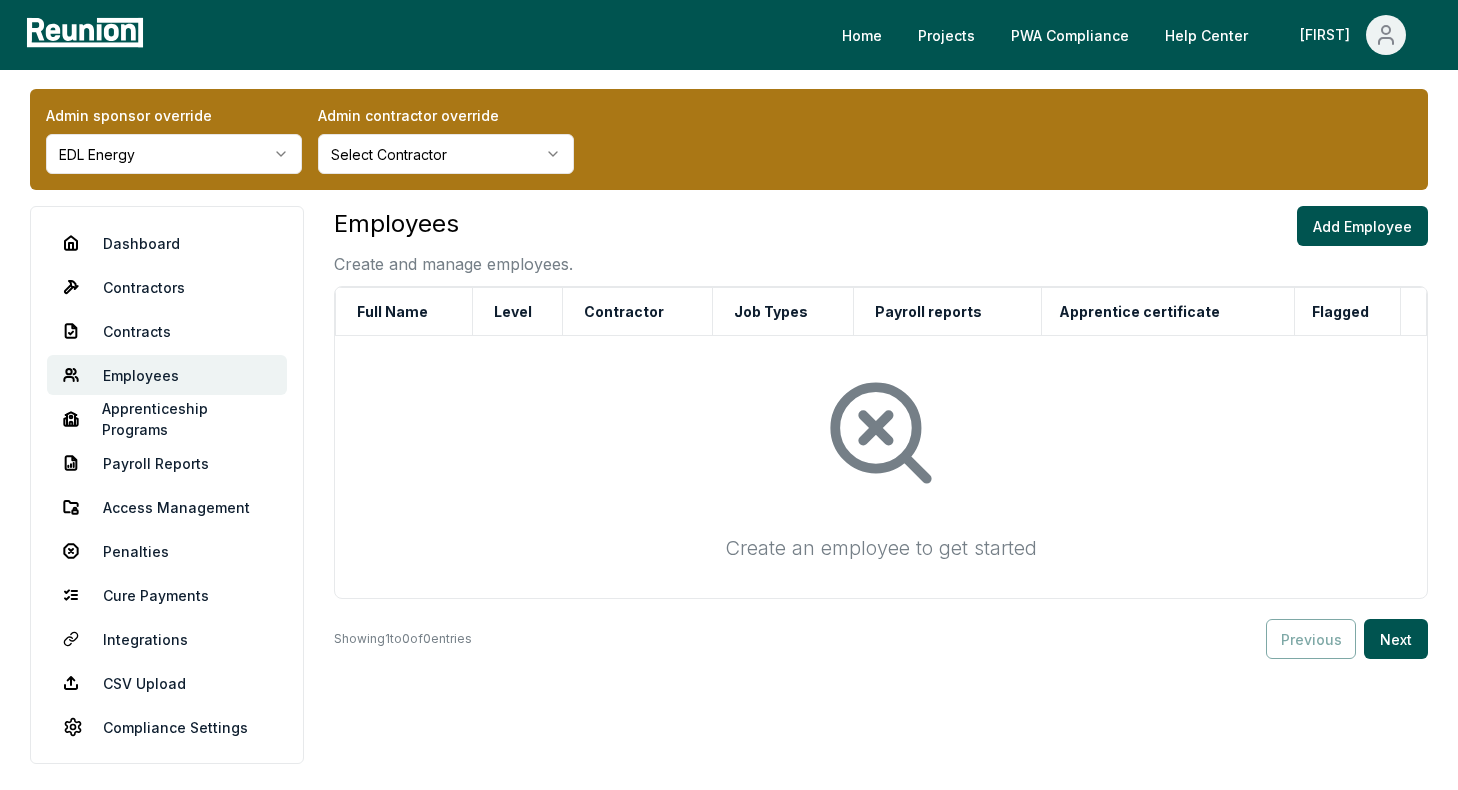 click on "Please visit us on your desktop We're working on making our marketplace mobile-friendly. For now, please visit Reunion on a desktop computer. Home Projects PWA Compliance Help Center Archisha Admin sponsor override EDL Energy Admin contractor override Select Contractor Dashboard Contractors Contracts Employees Apprenticeship Programs Payroll Reports Access Management Penalties Cure Payments Integrations CSV Upload Compliance Settings Employees Create and manage employees. Add Employee Full Name Level Contractor Job Types Payroll reports Apprentice certificate Flagged Create an employee to get started Showing  1  to  0  of  0  entries Previous Next" at bounding box center [729, 419] 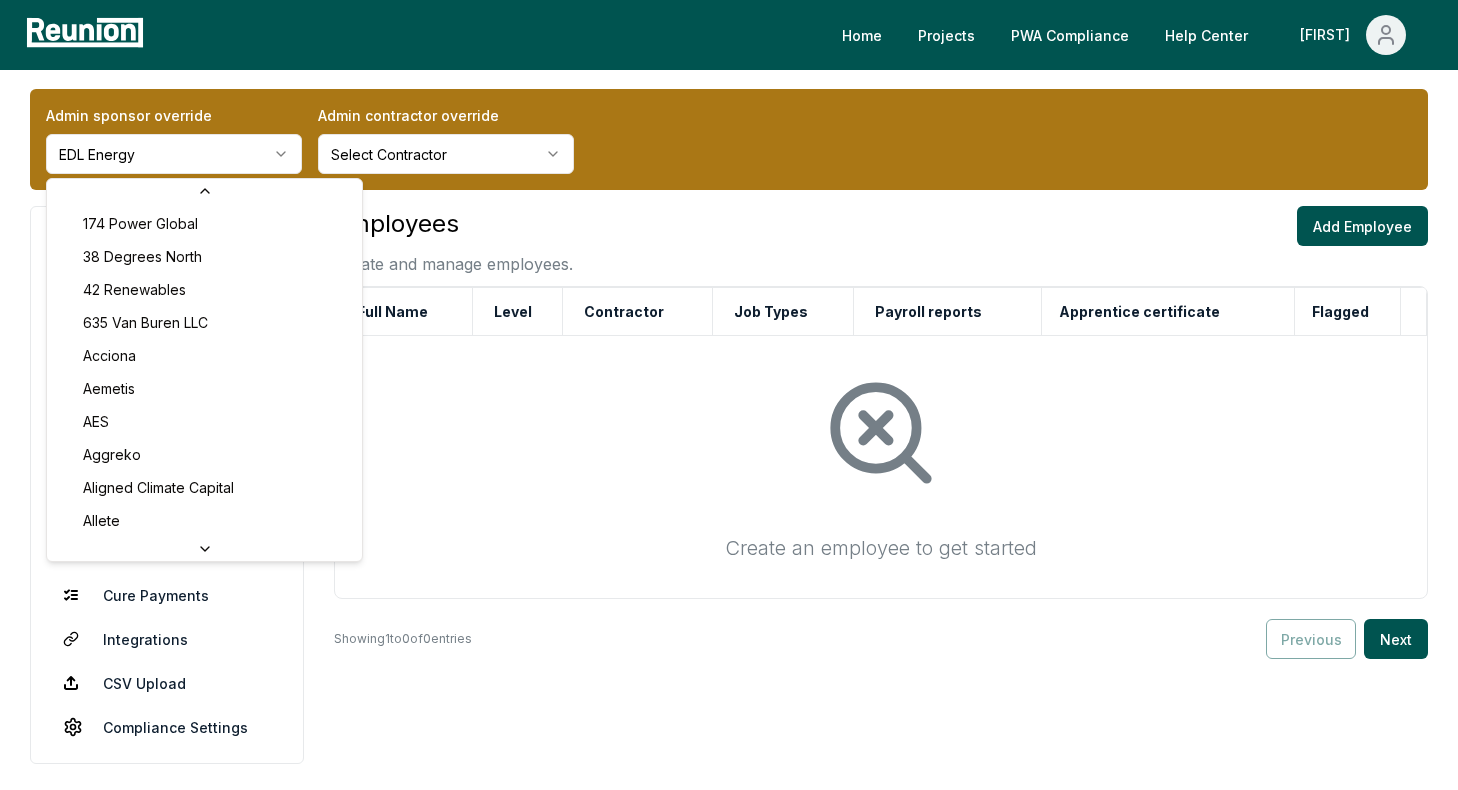 scroll, scrollTop: 2079, scrollLeft: 0, axis: vertical 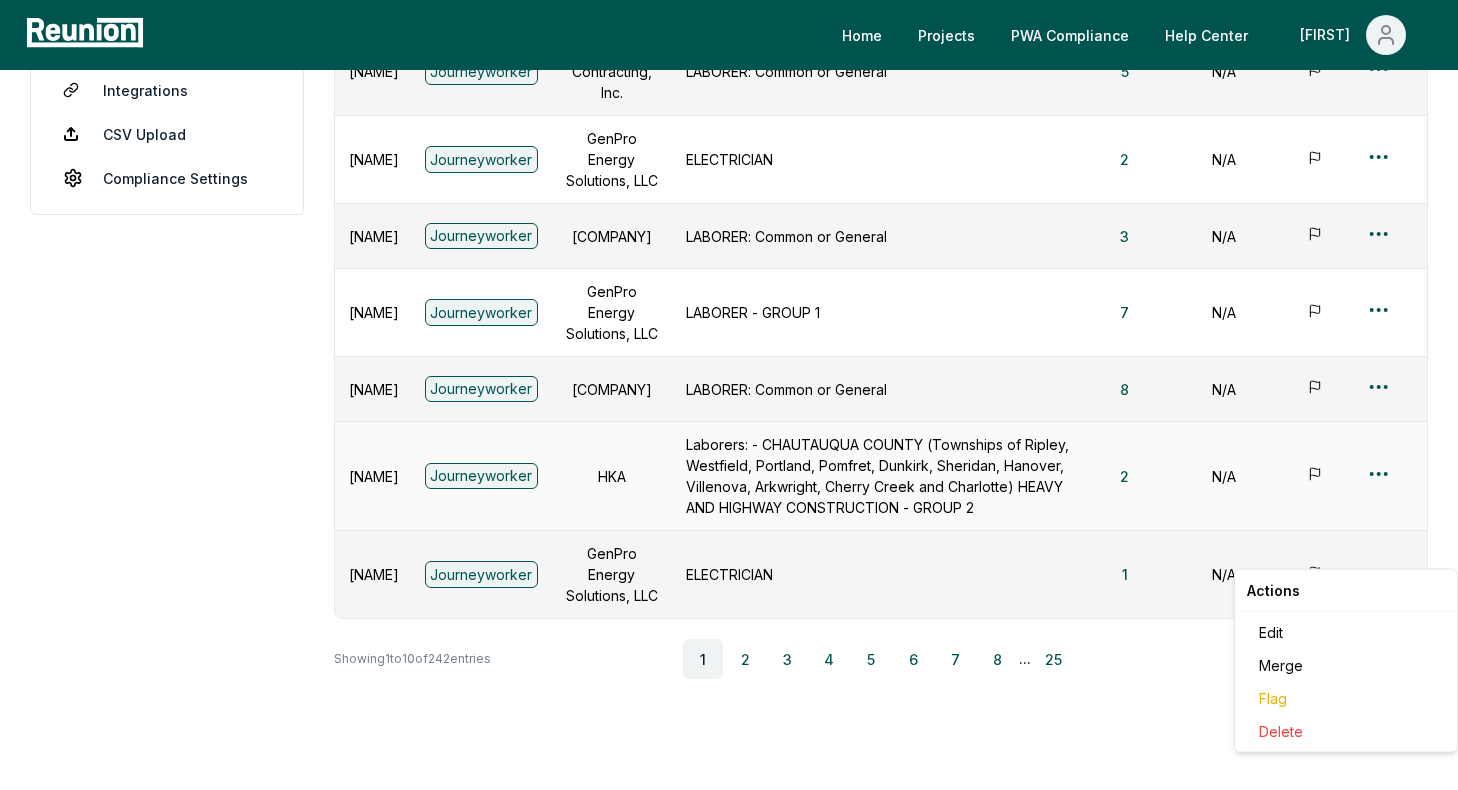 click on "Please visit us on your desktop We're working on making our marketplace mobile-friendly. For now, please visit Reunion on a desktop computer. Home Projects PWA Compliance Help Center Archisha Admin sponsor override Dimension Energy Admin contractor override Select Contractor Dashboard Contractors Contracts Employees Apprenticeship Programs Payroll Reports Access Management Penalties Cure Payments Integrations CSV Upload Compliance Settings Employees Create and manage employees. Add Employee Full Name Level Contractor Job Types Payroll reports Apprentice certificate Flagged Brendan Aborn Journeyworker Louth Callan Renewables LLC OPERATOR: Backhoe/Excavator/Trackhoe   1 N/A Deondra Alston Journeyworker GenPro Energy Solutions, LLC ELECTRICIAN   3 N/A Abel Alvarez Journeyworker Sole Contracting, Inc. LABORER: Common or General   5 N/A Angel Alvarez Journeyworker Sole Contracting, Inc. LABORER: Common or General   5 N/A Tyler Anderson Journeyworker GenPro Energy Solutions, LLC ELECTRICIAN   2 N/A Abdelrahim Arabi" at bounding box center (729, 154) 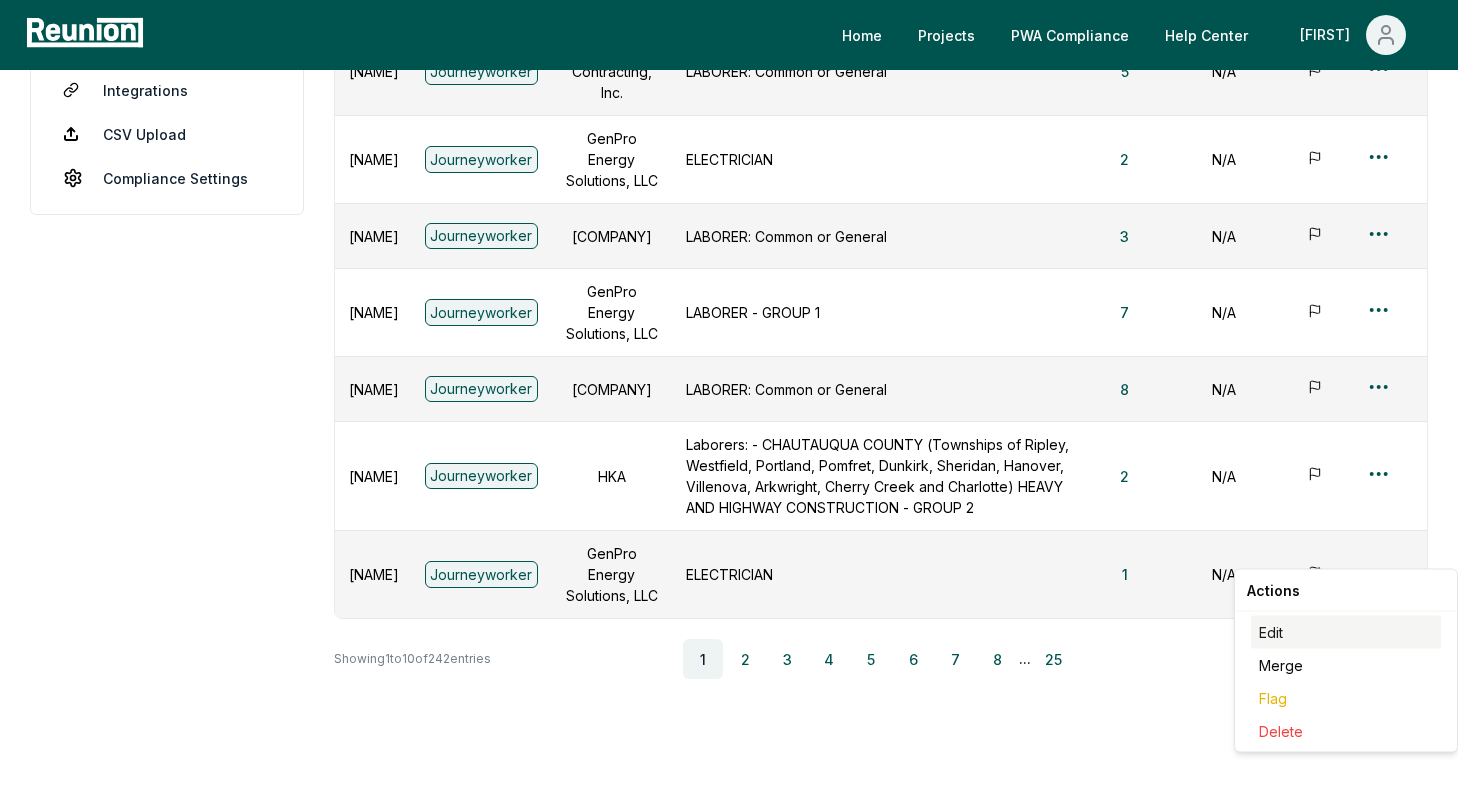 click on "Edit" at bounding box center [1346, 632] 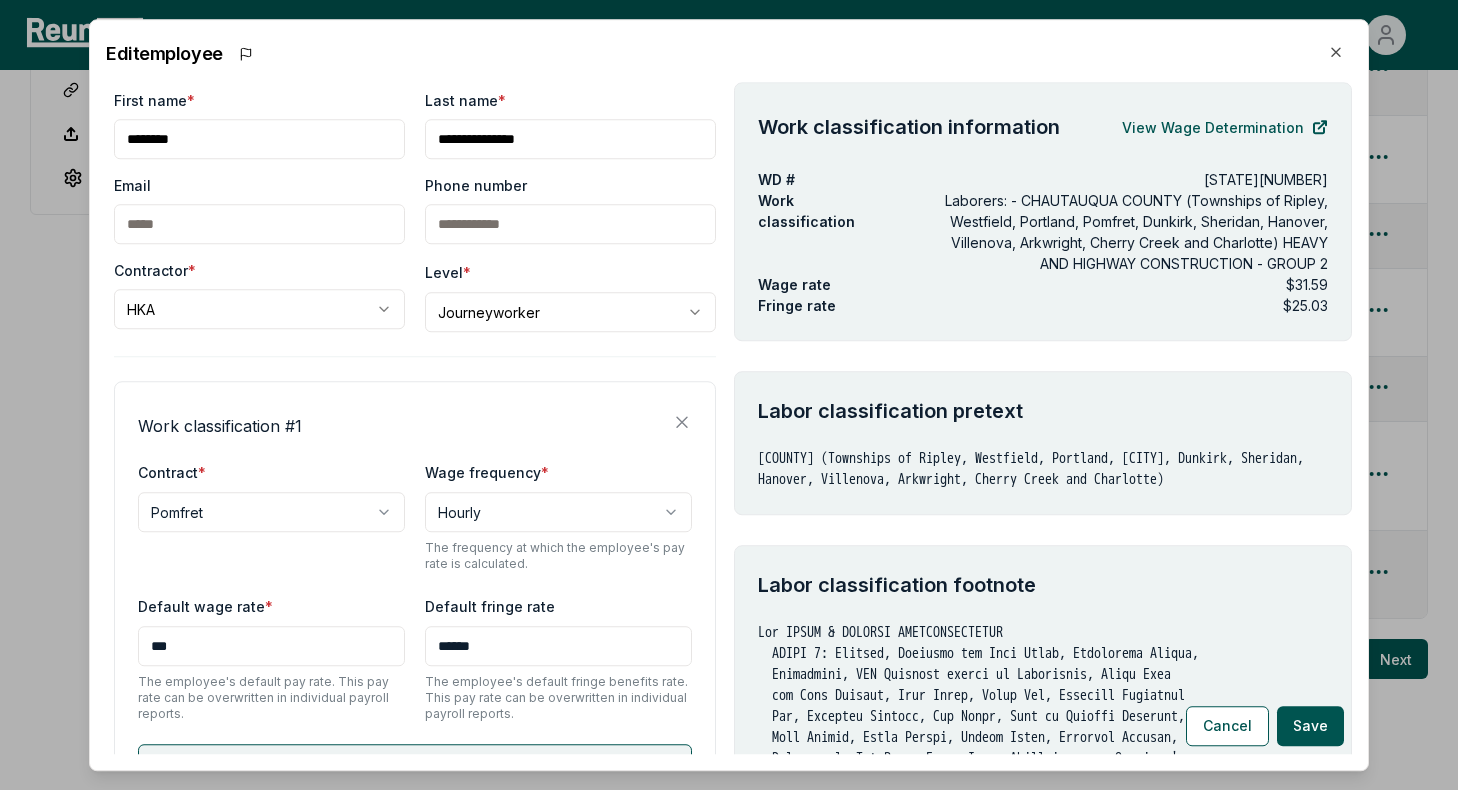 scroll, scrollTop: 225, scrollLeft: 0, axis: vertical 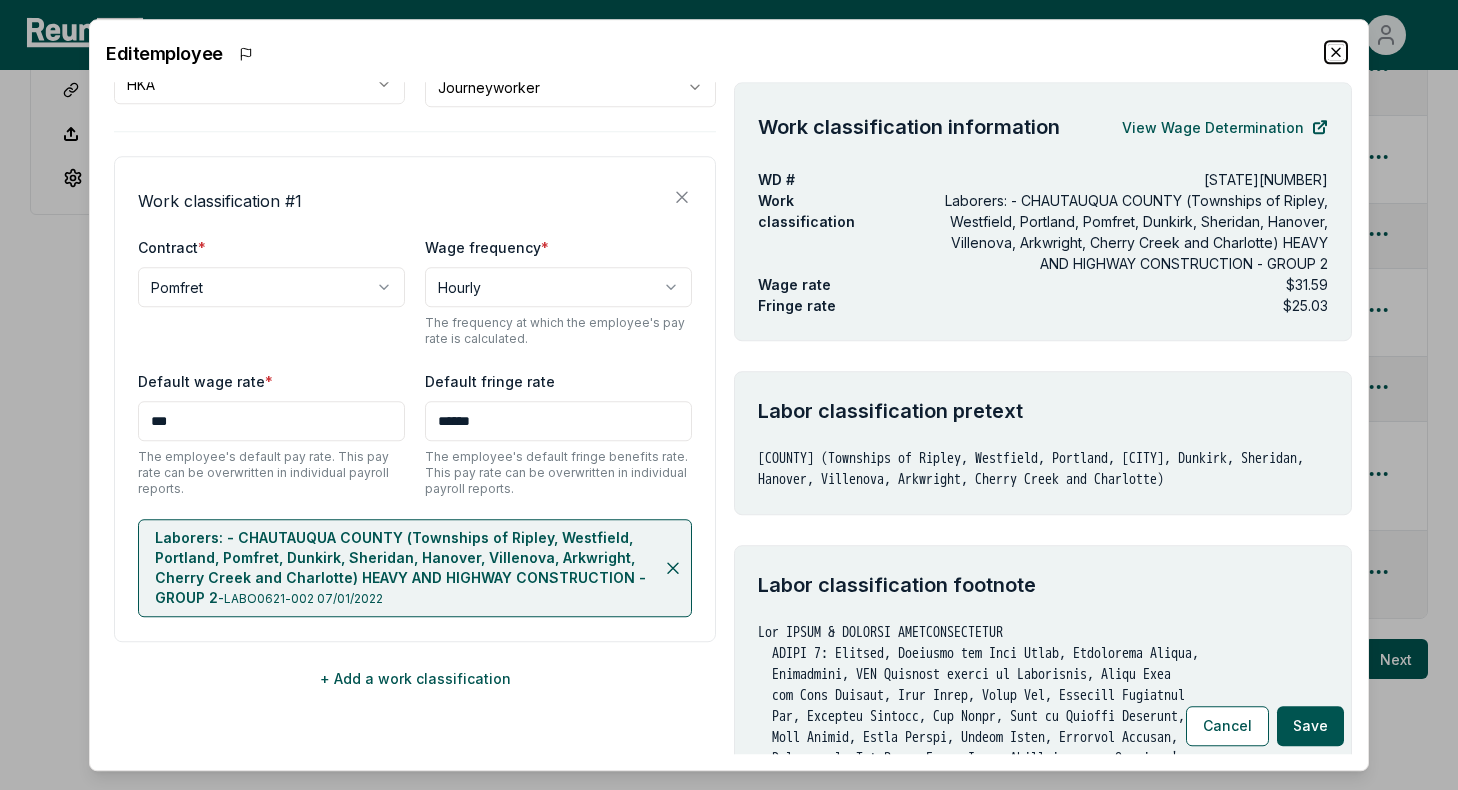 click 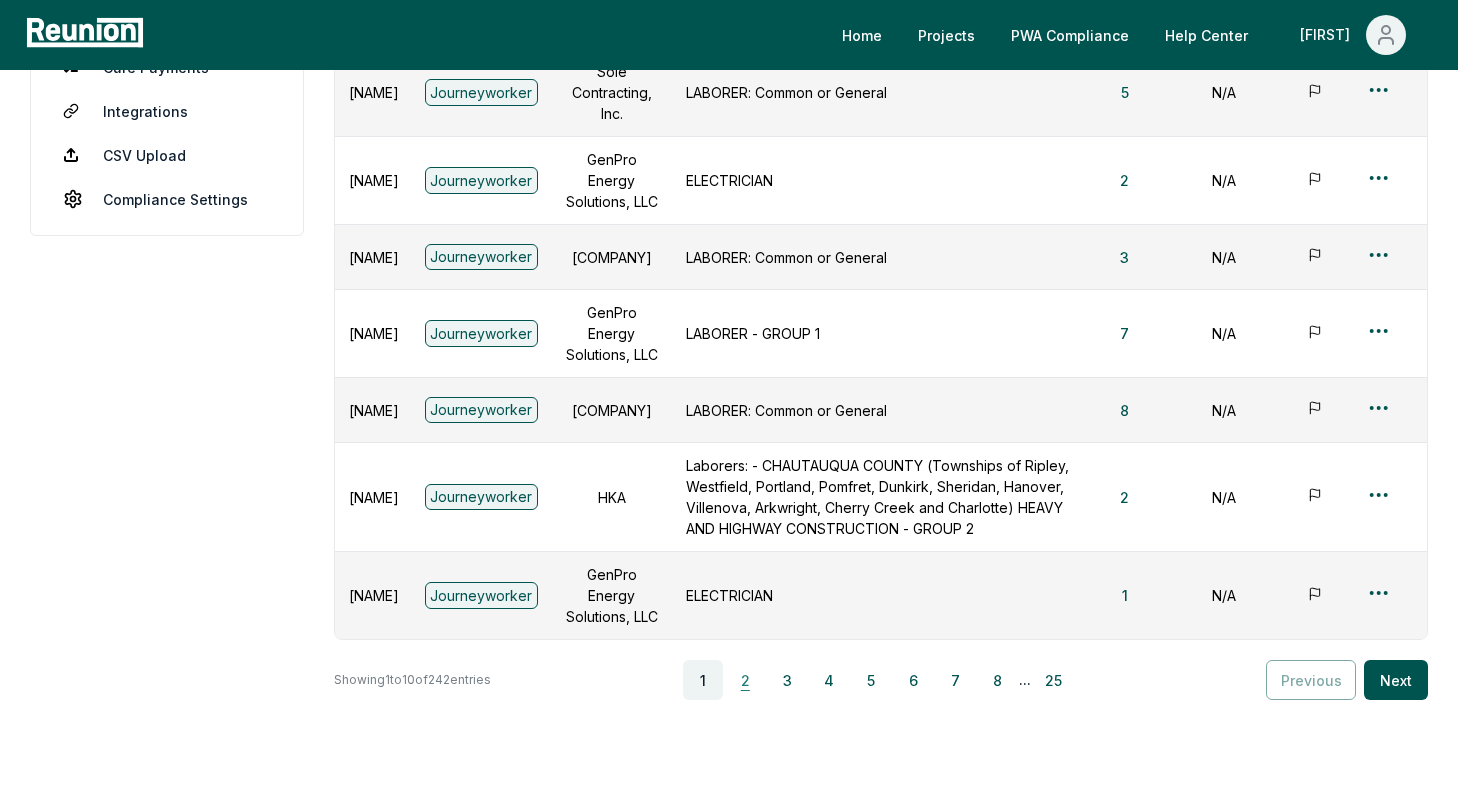 scroll, scrollTop: 0, scrollLeft: 0, axis: both 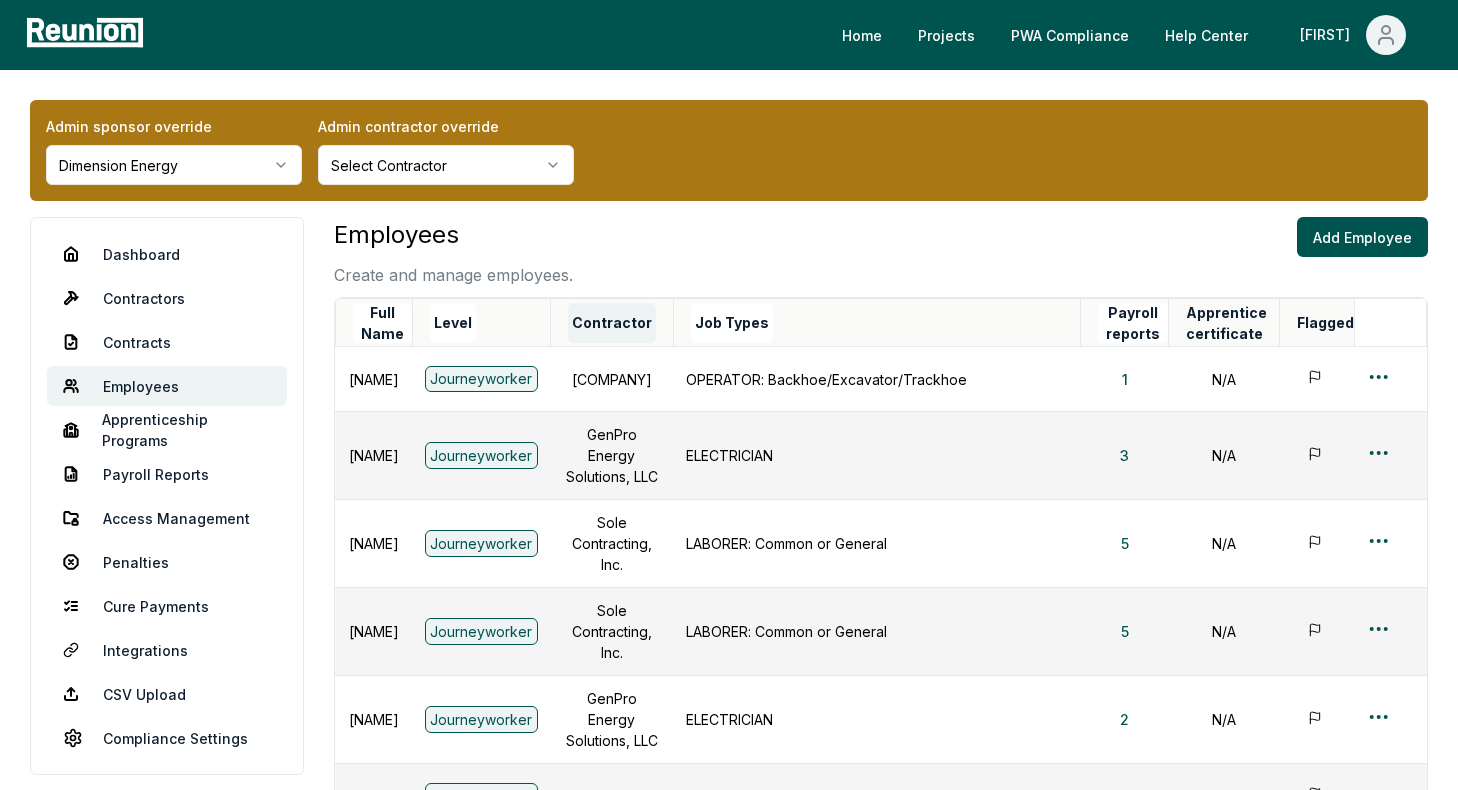 click on "Contractor" at bounding box center (612, 323) 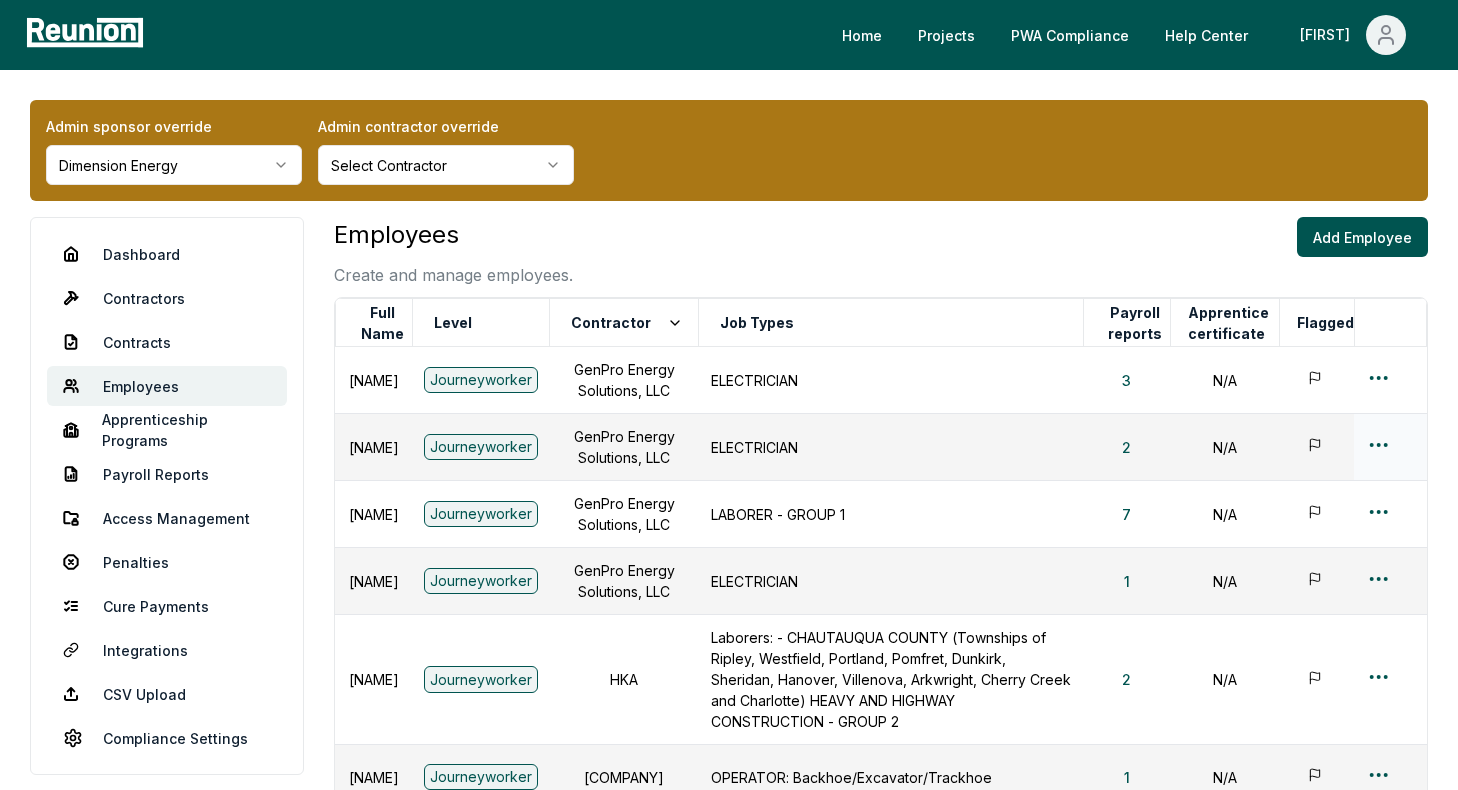 scroll, scrollTop: 3, scrollLeft: 0, axis: vertical 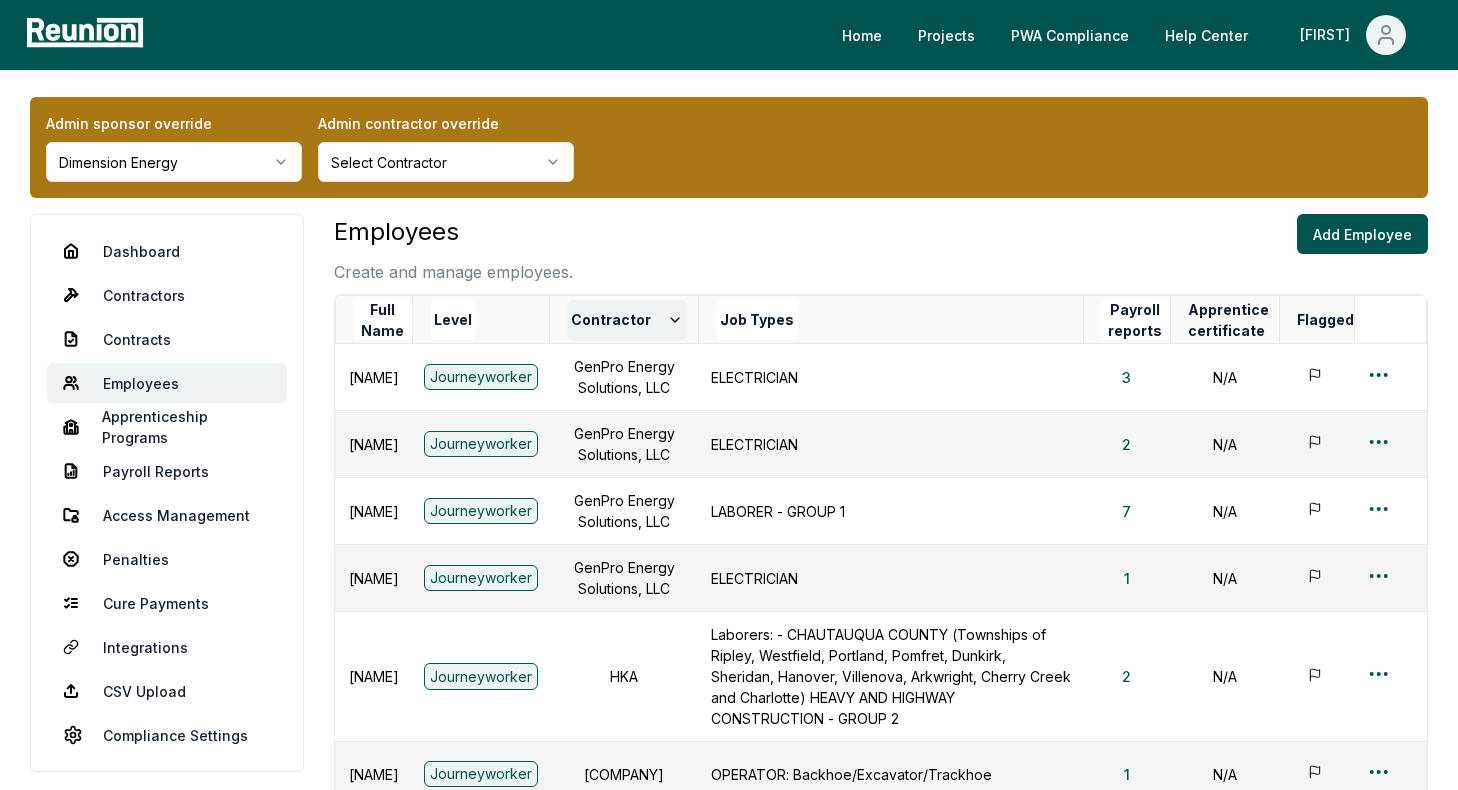 click on "Contractor" at bounding box center (627, 320) 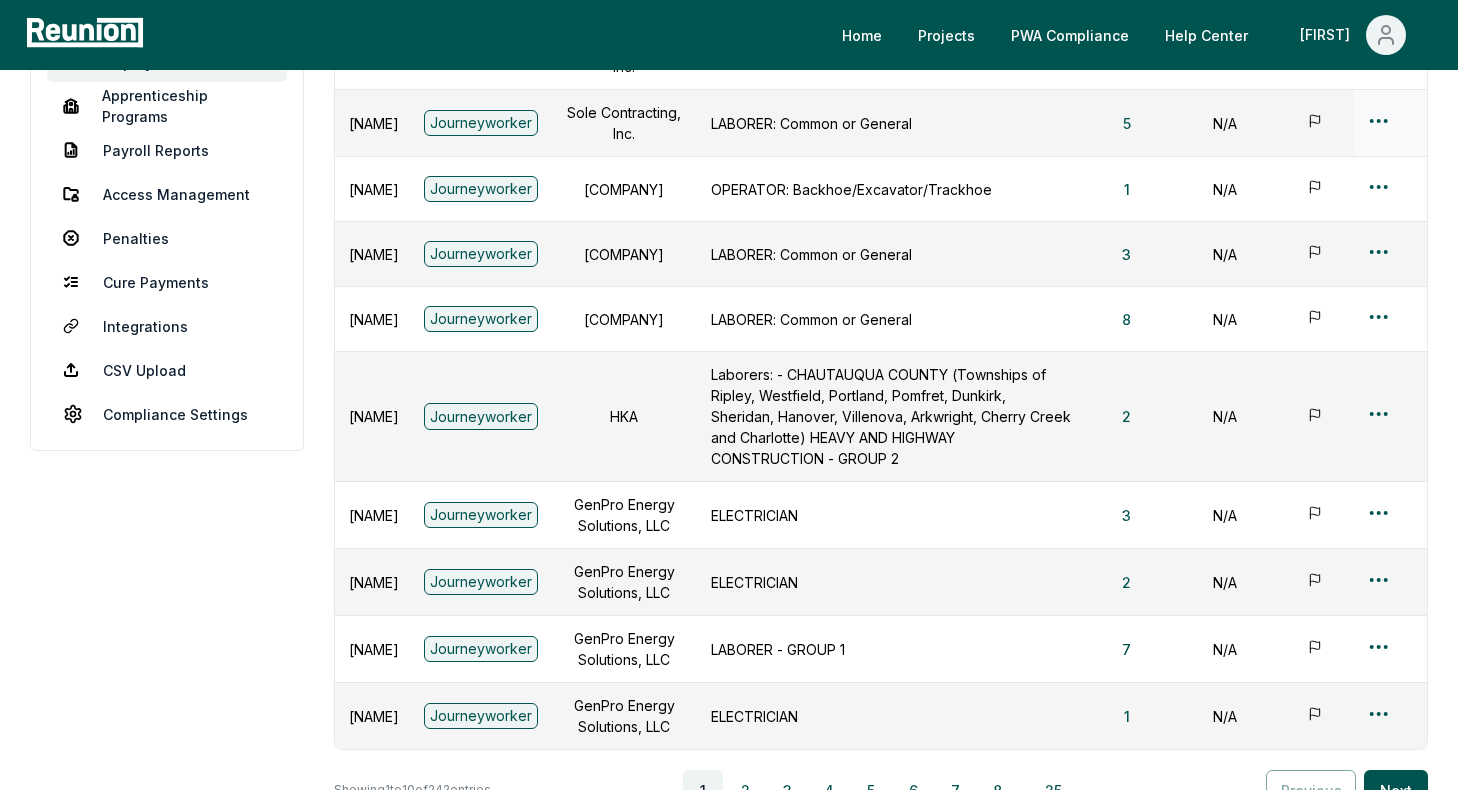 scroll, scrollTop: 531, scrollLeft: 0, axis: vertical 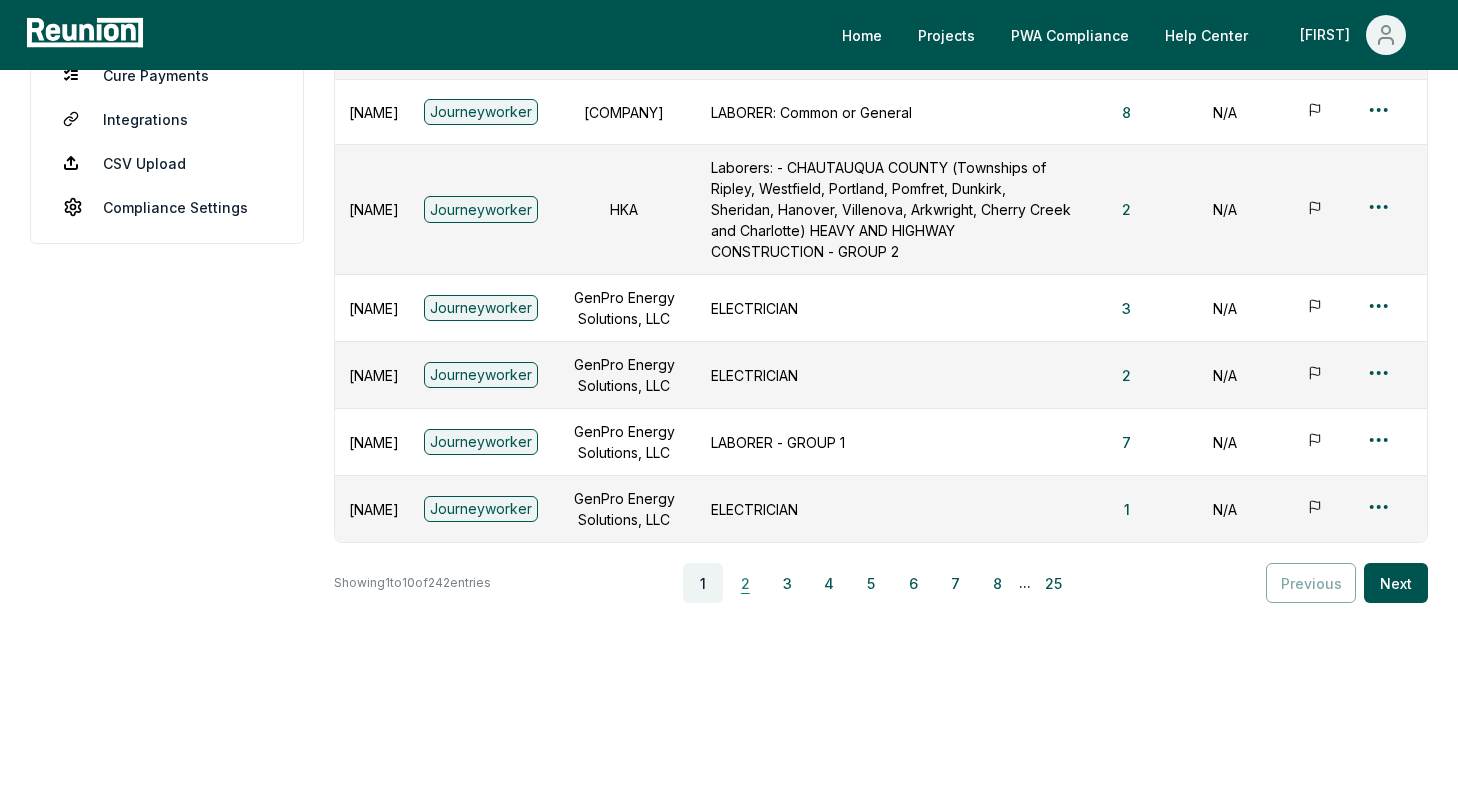 click on "2" at bounding box center [745, 583] 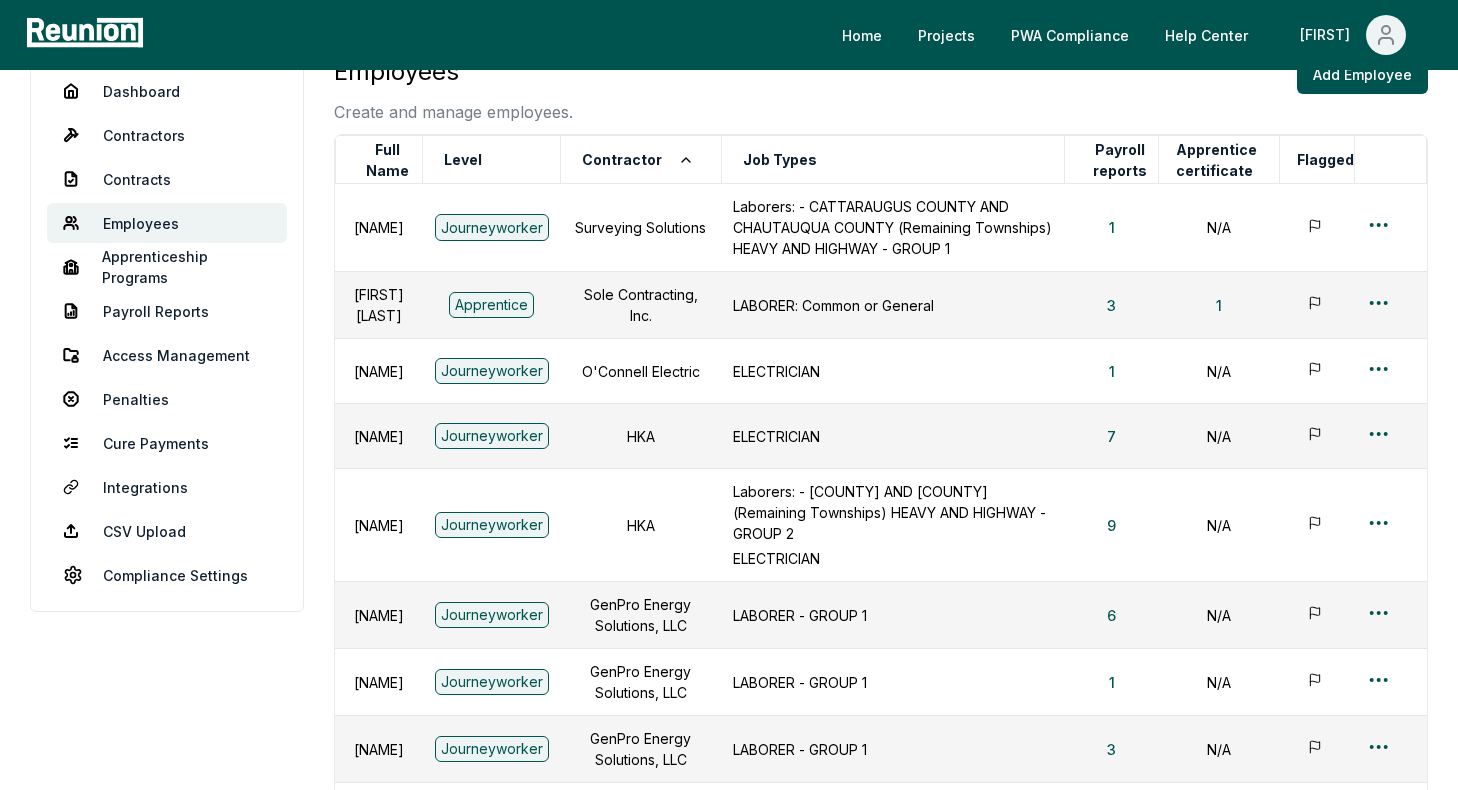 scroll, scrollTop: 109, scrollLeft: 0, axis: vertical 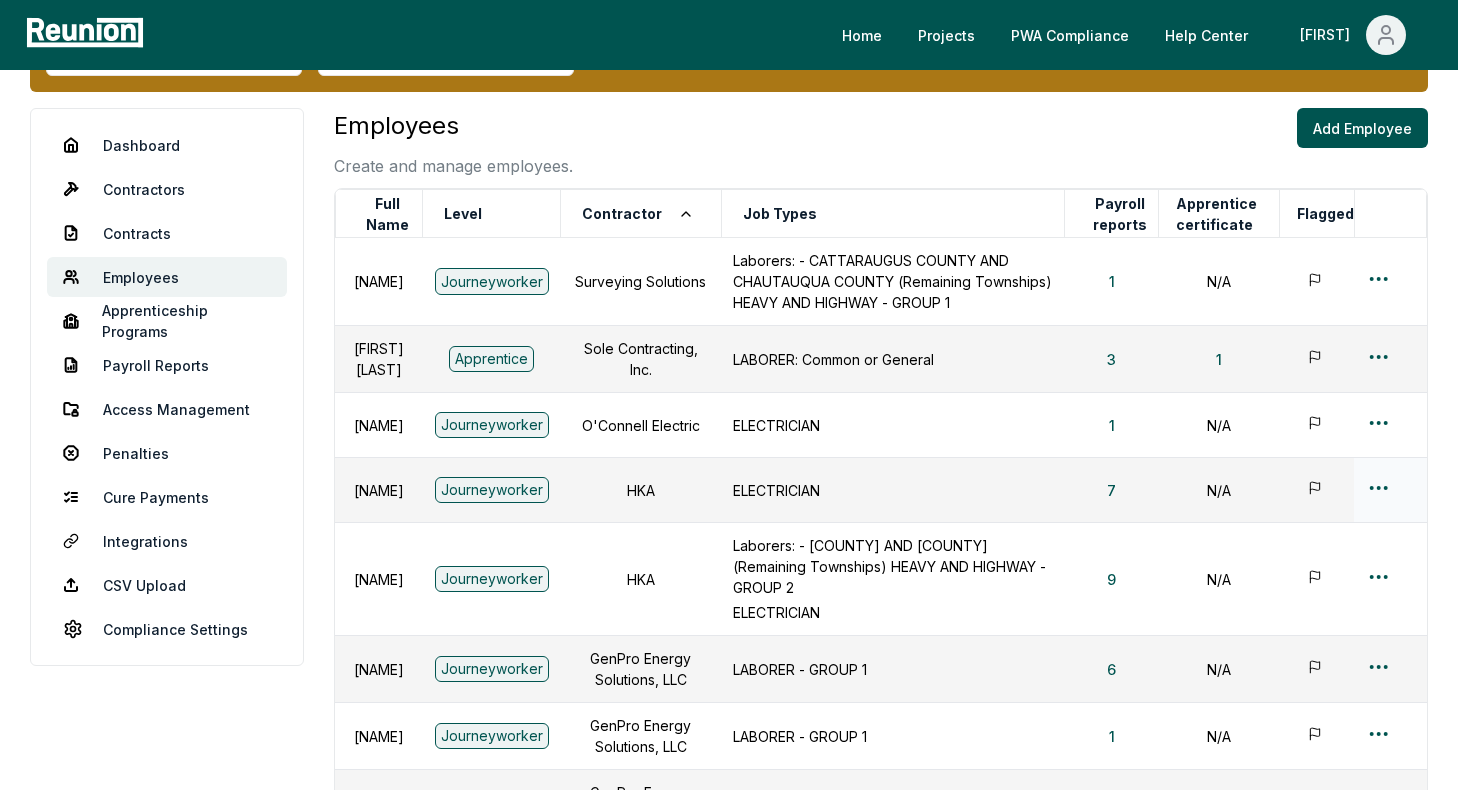 click on "**********" at bounding box center (729, 557) 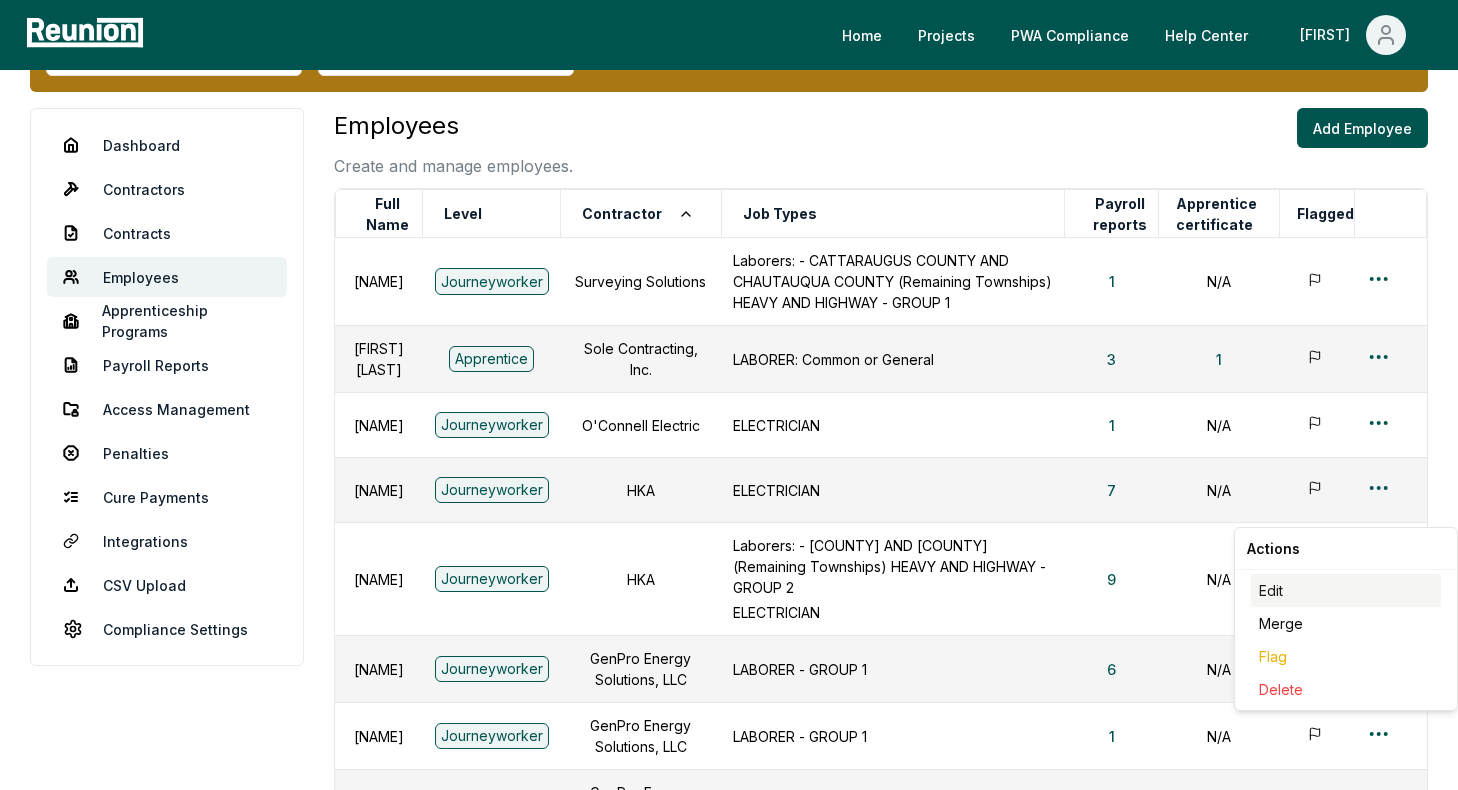 click on "Edit" at bounding box center [1346, 590] 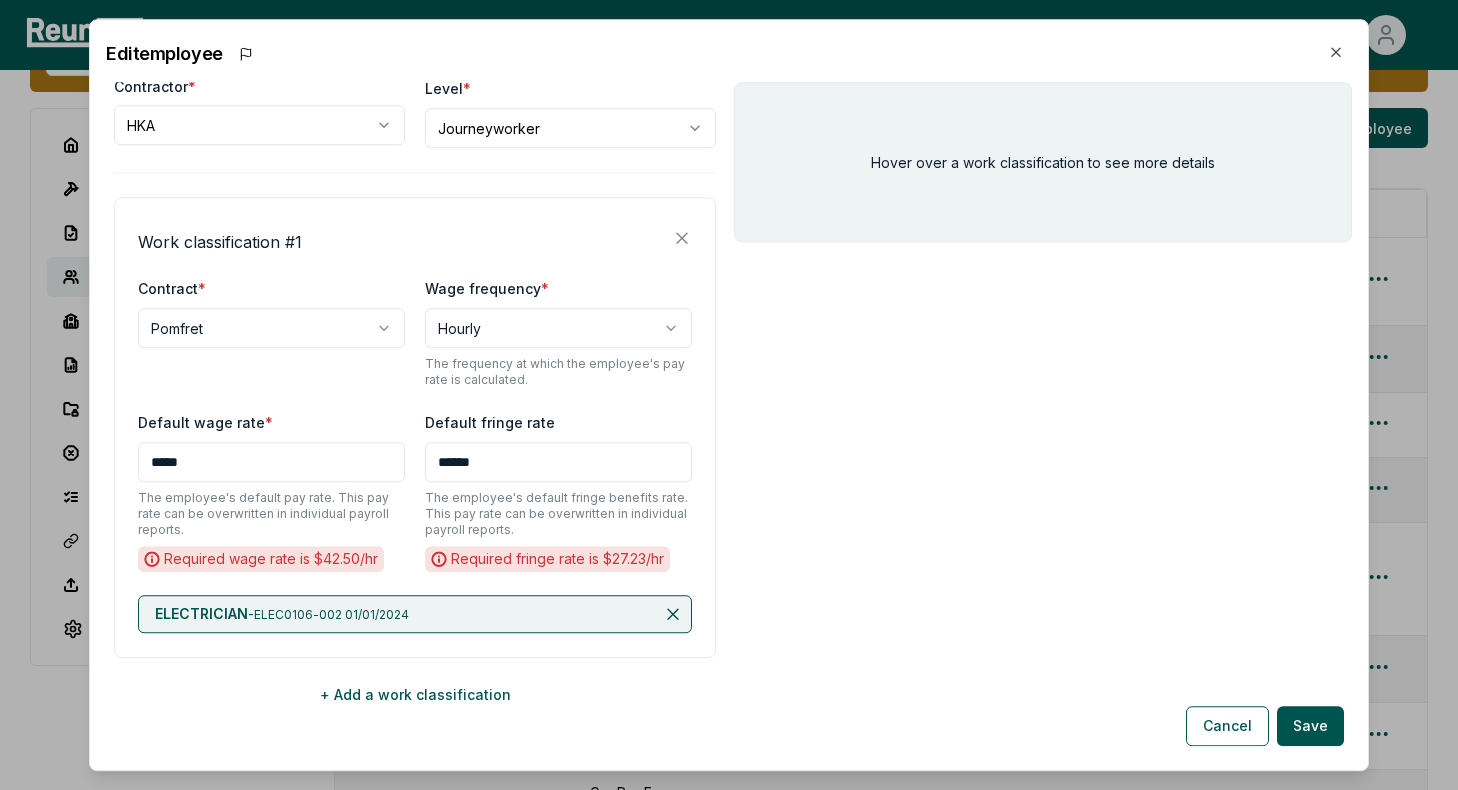 scroll, scrollTop: 201, scrollLeft: 0, axis: vertical 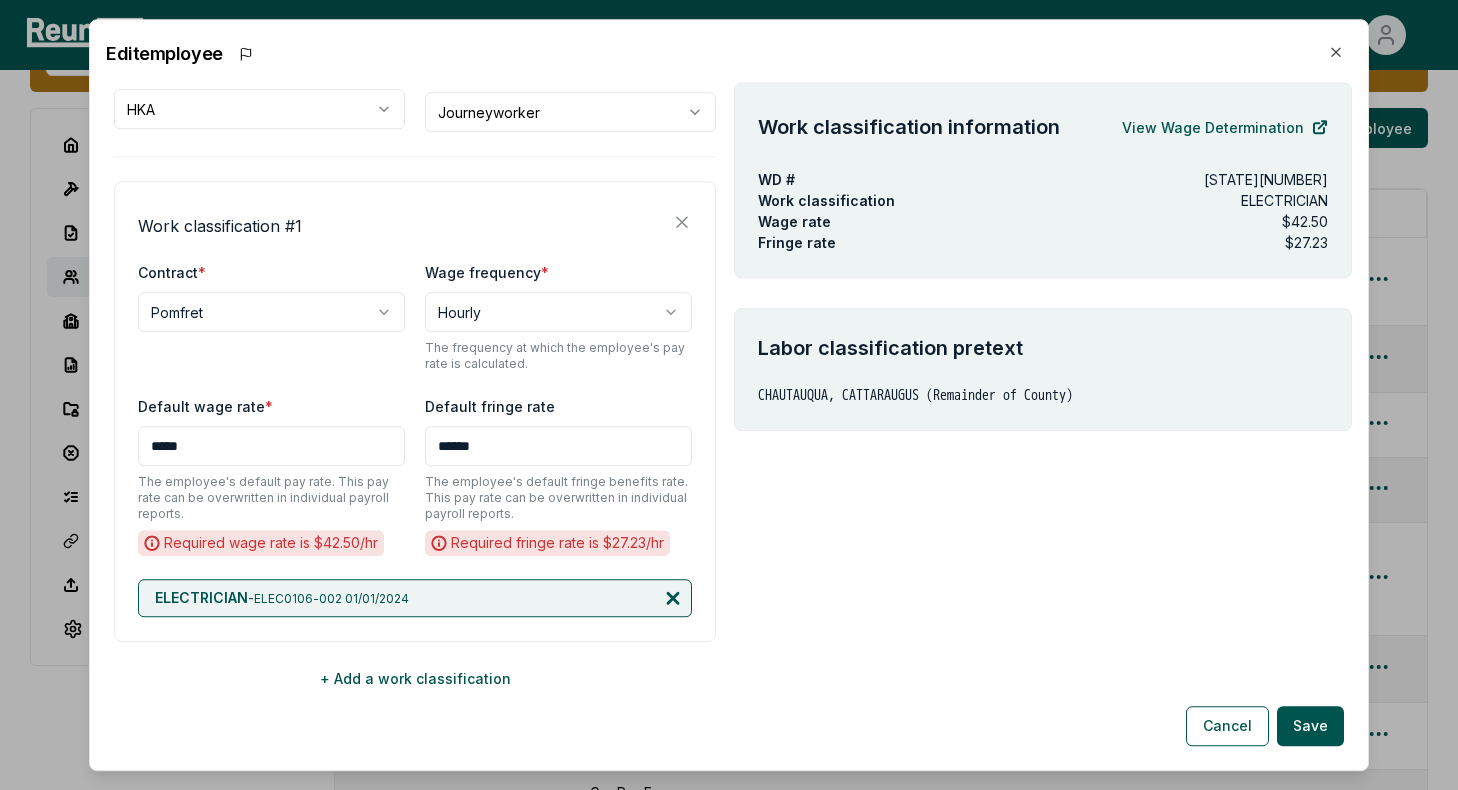 click 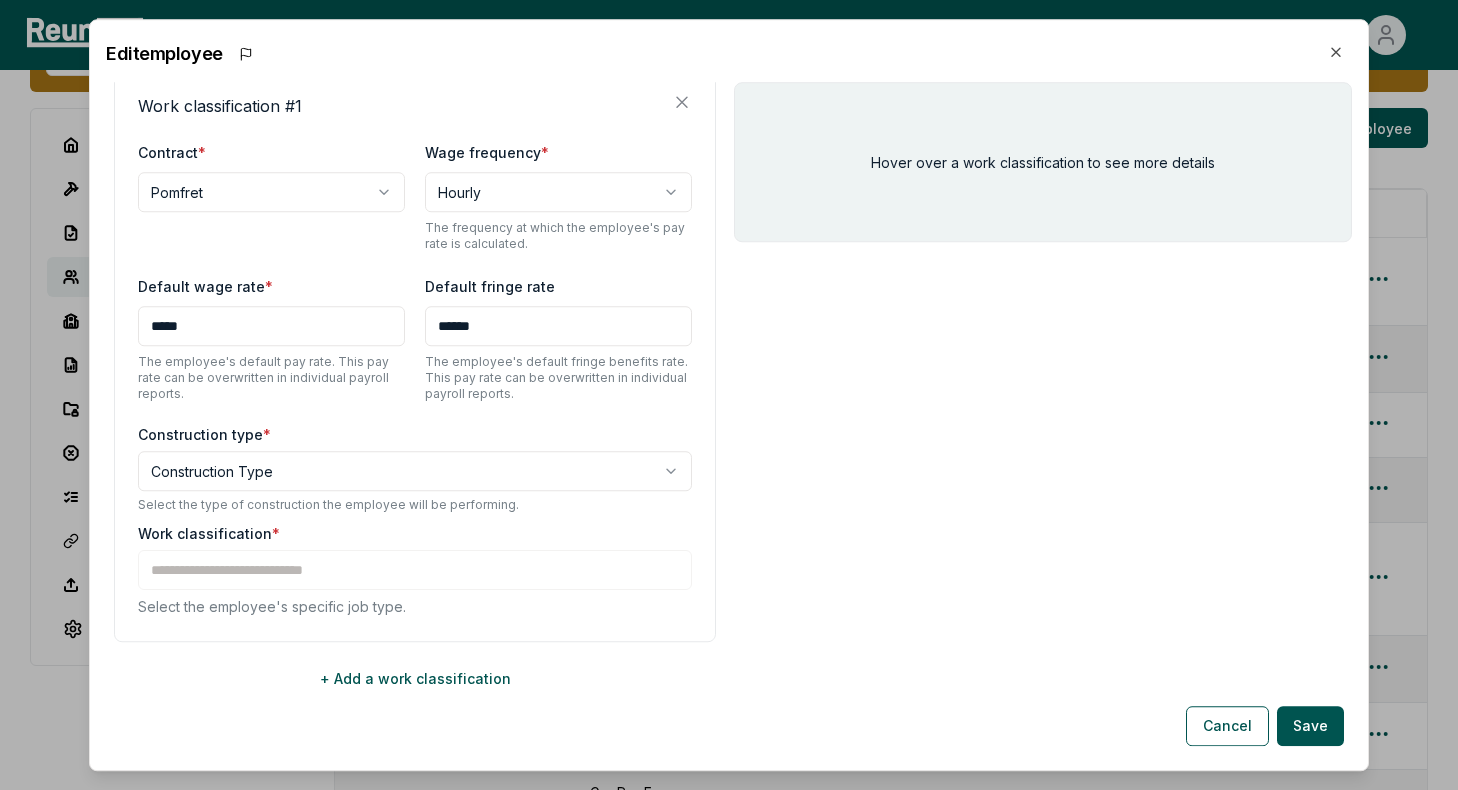 scroll, scrollTop: 320, scrollLeft: 0, axis: vertical 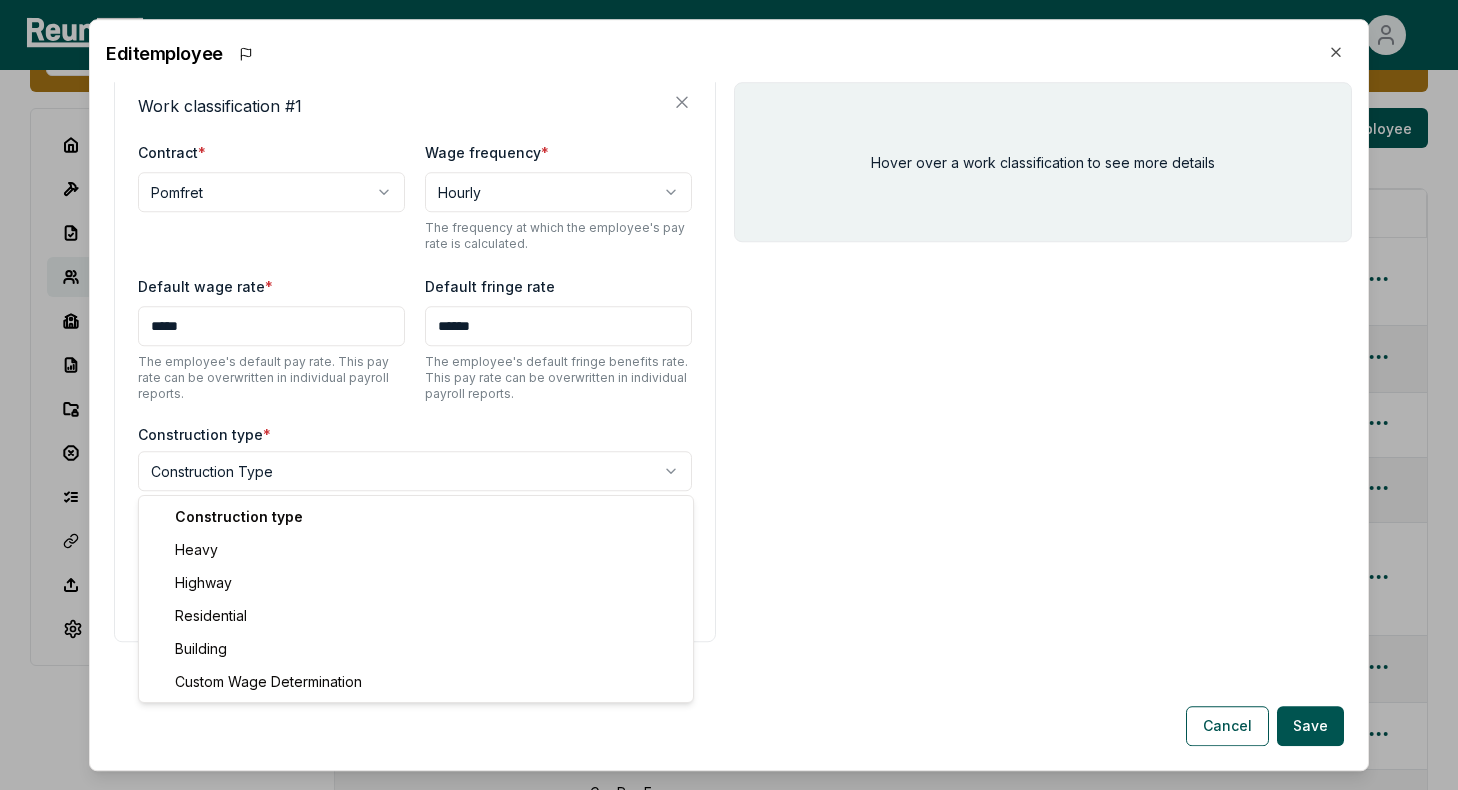 click on "**********" at bounding box center (729, 557) 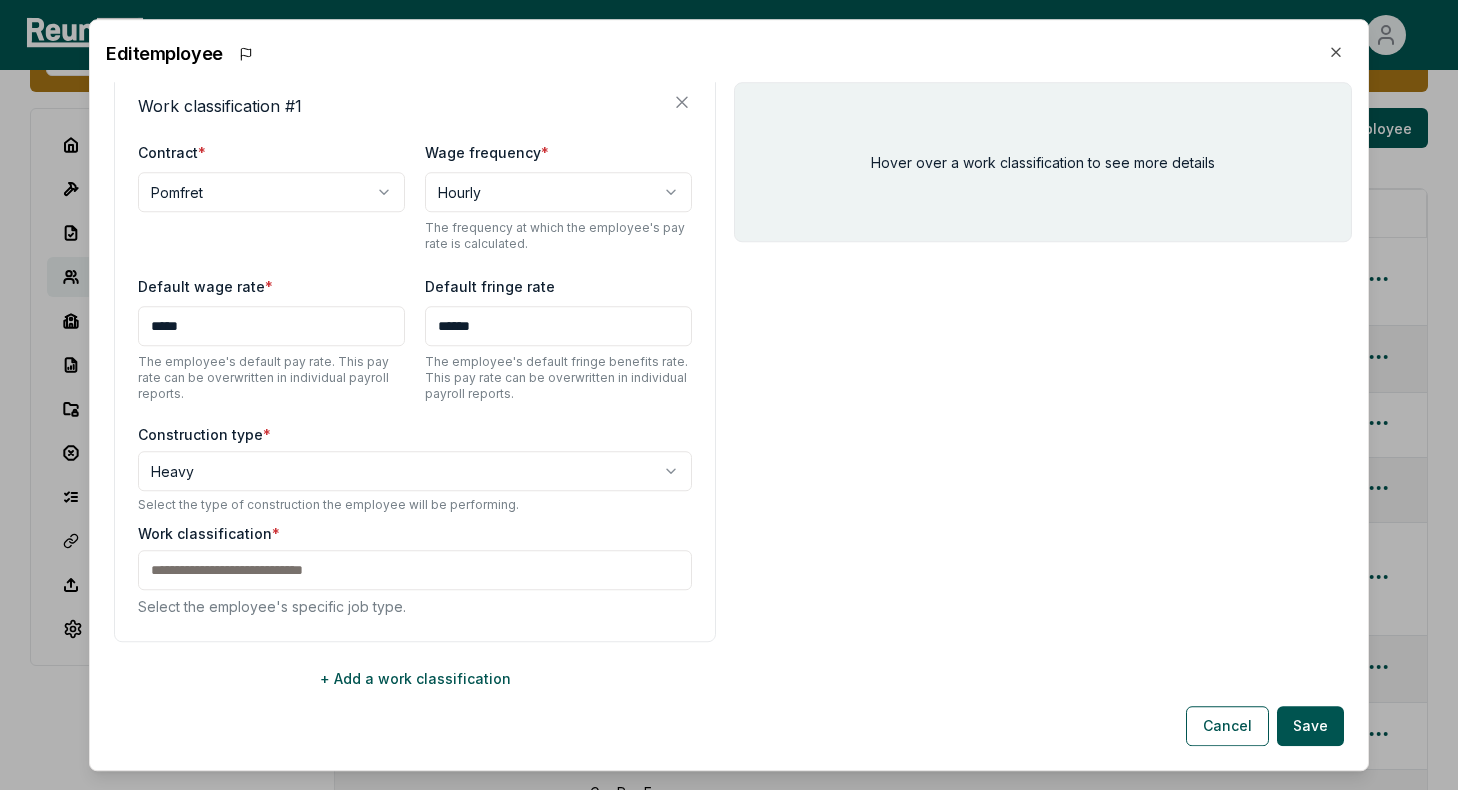 click on "Work classification   *  Select the employee's specific job type." at bounding box center [415, 570] 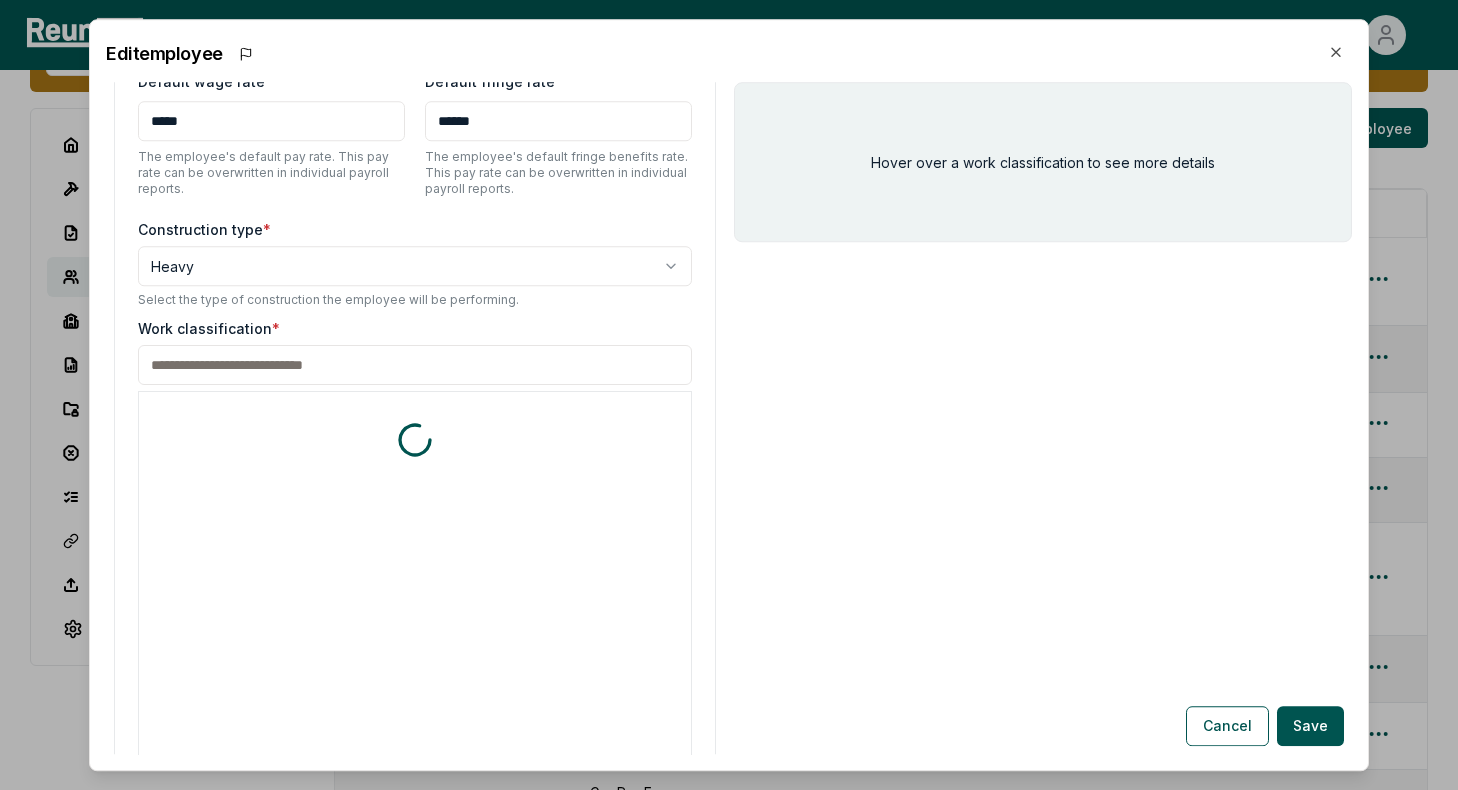 scroll, scrollTop: 520, scrollLeft: 0, axis: vertical 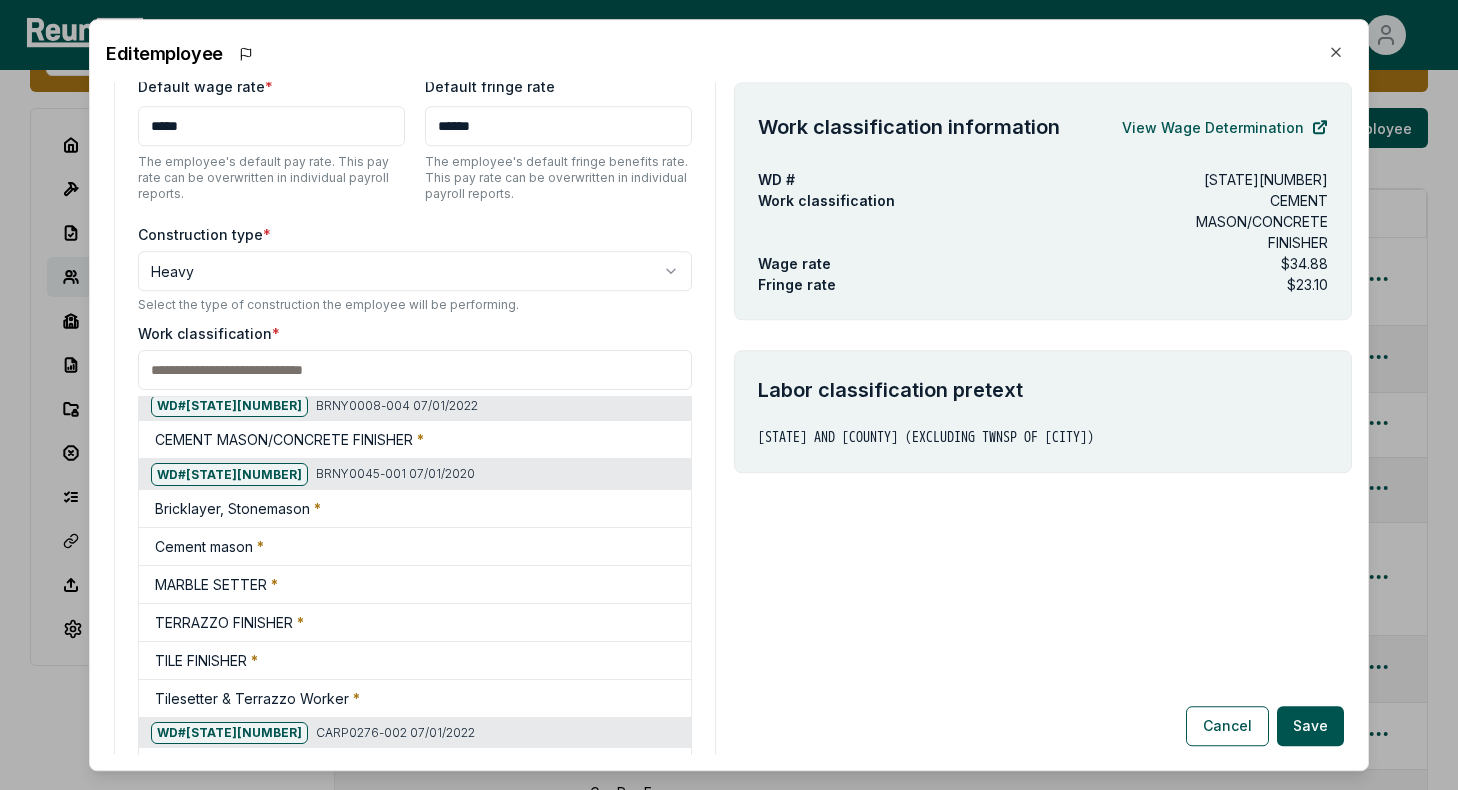 click at bounding box center [415, 370] 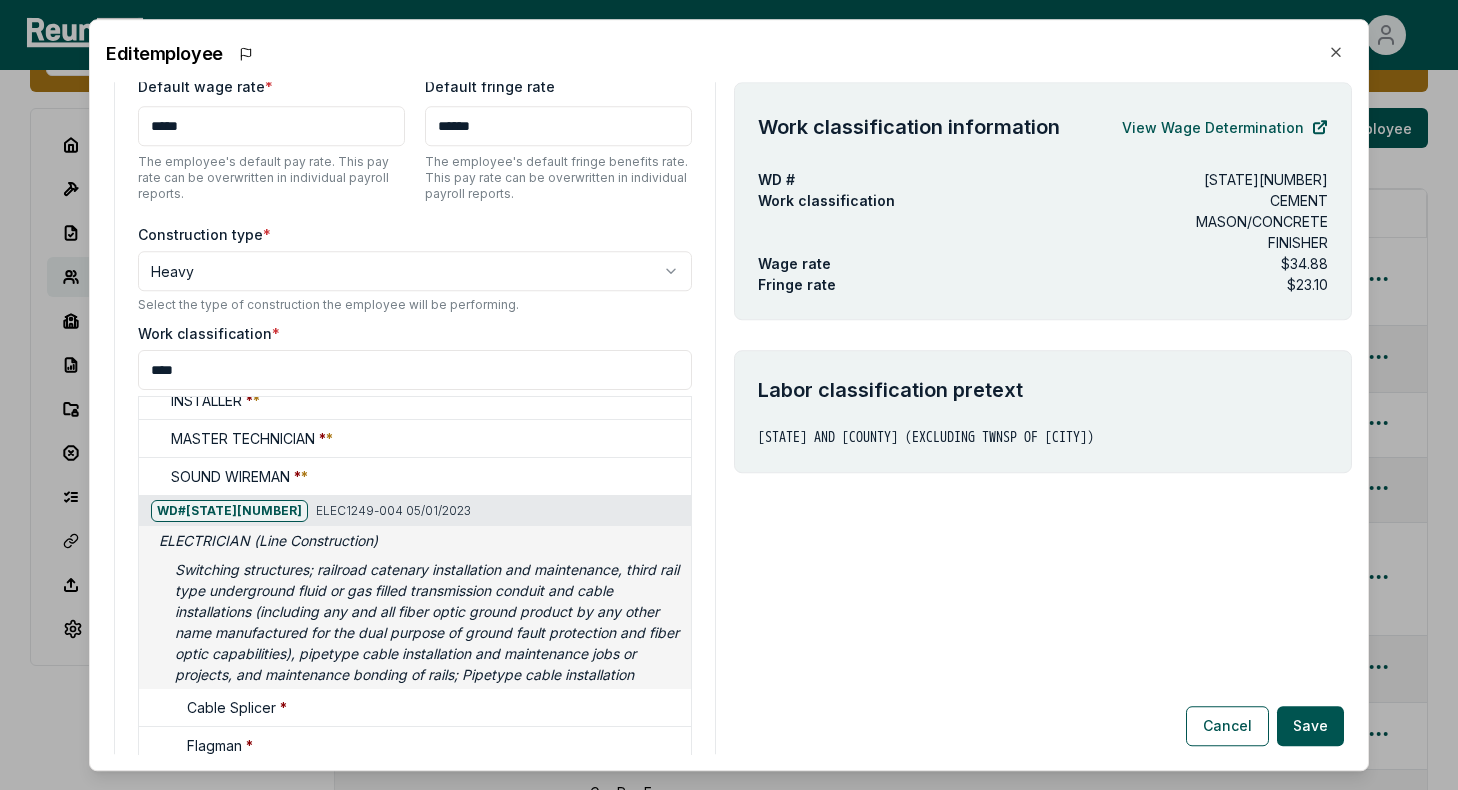 scroll, scrollTop: 0, scrollLeft: 0, axis: both 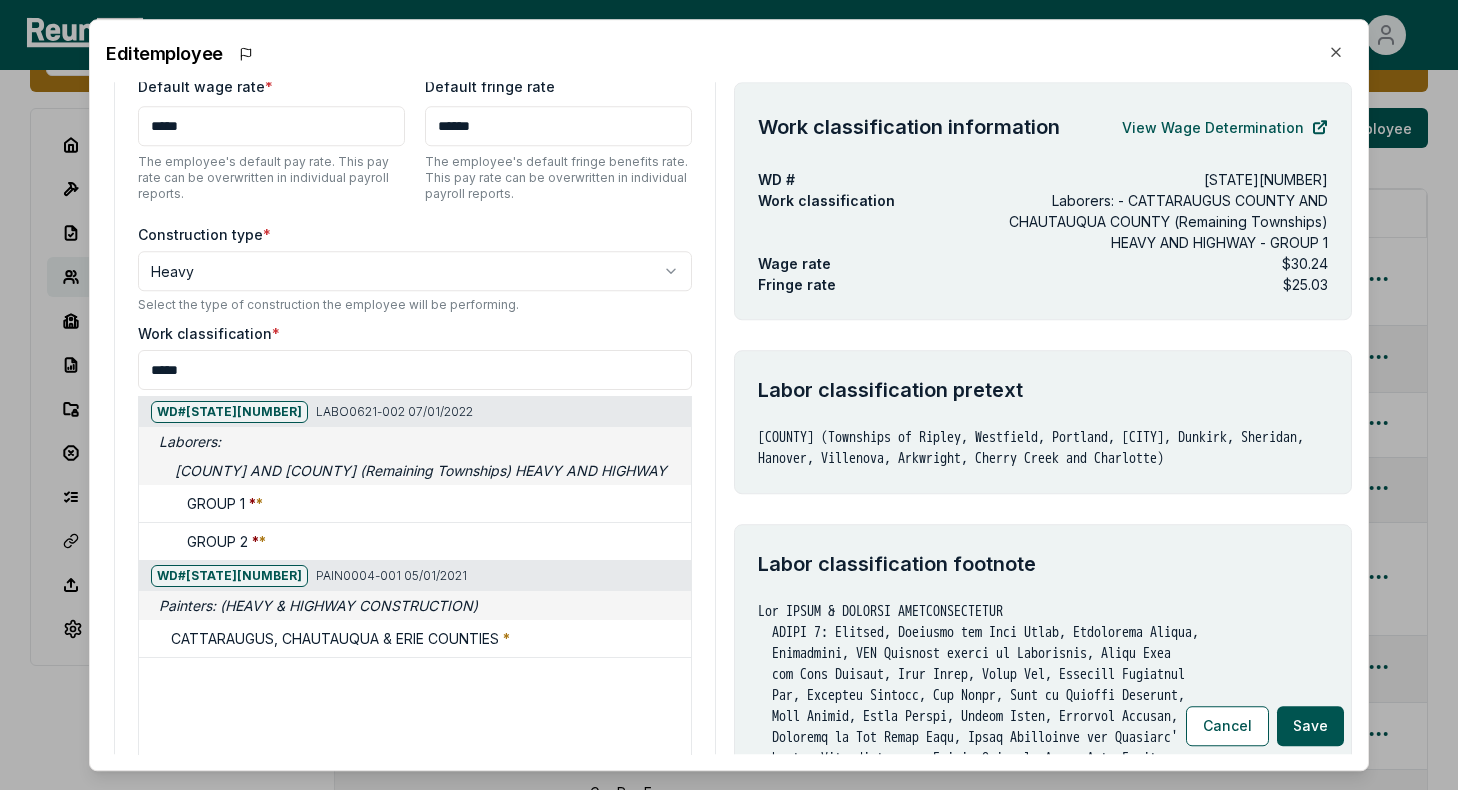 type on "*****" 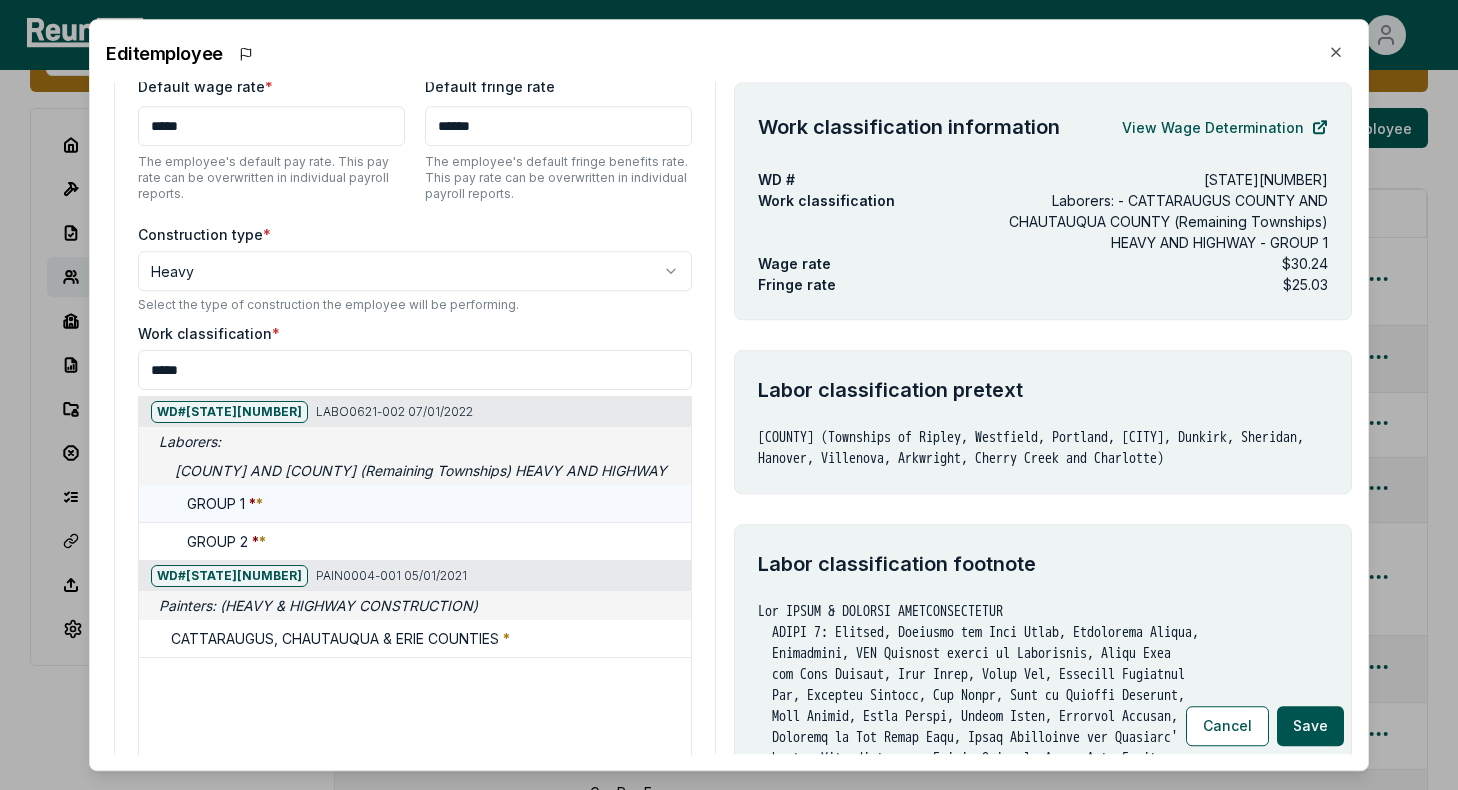 click on "*" at bounding box center [259, 503] 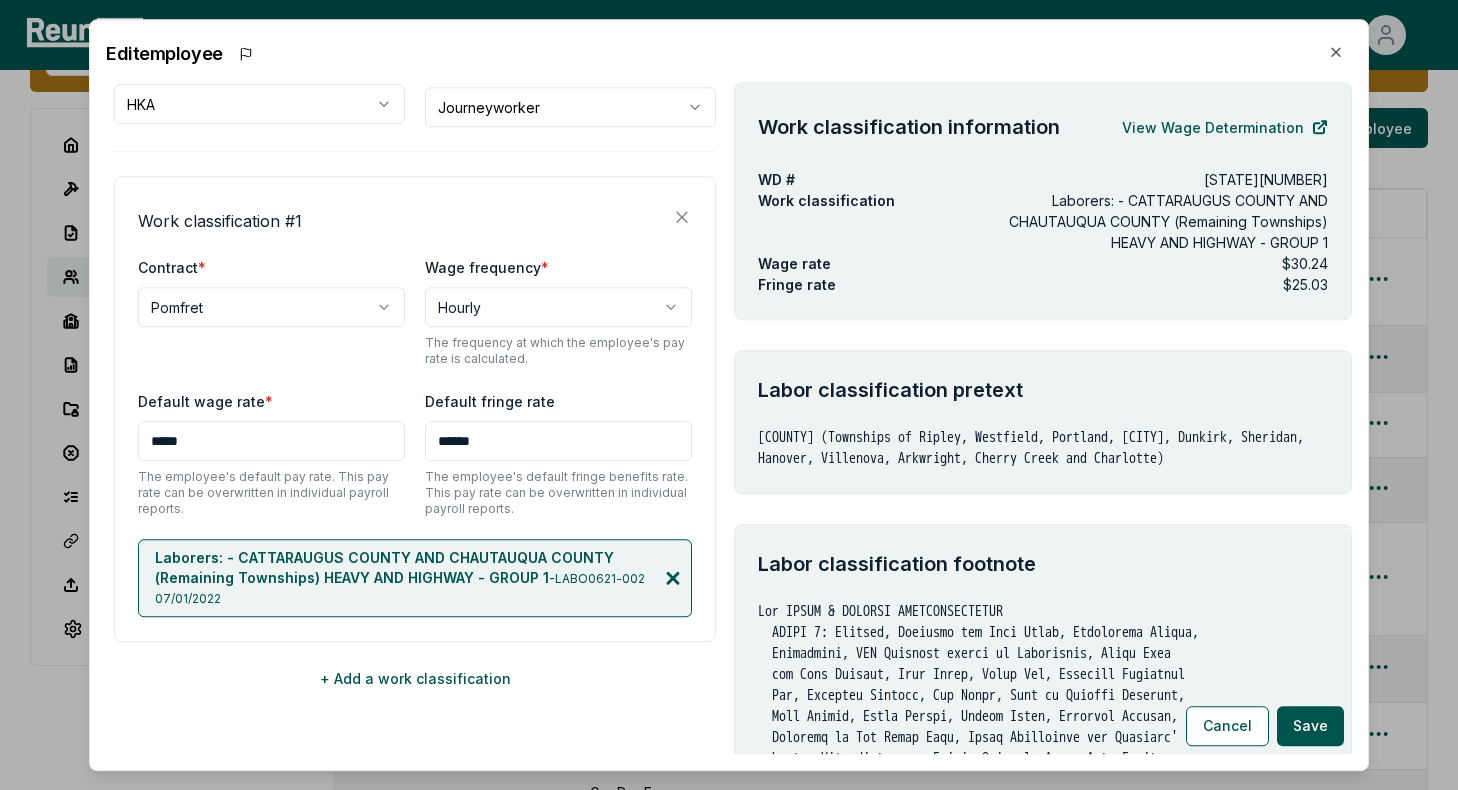 click 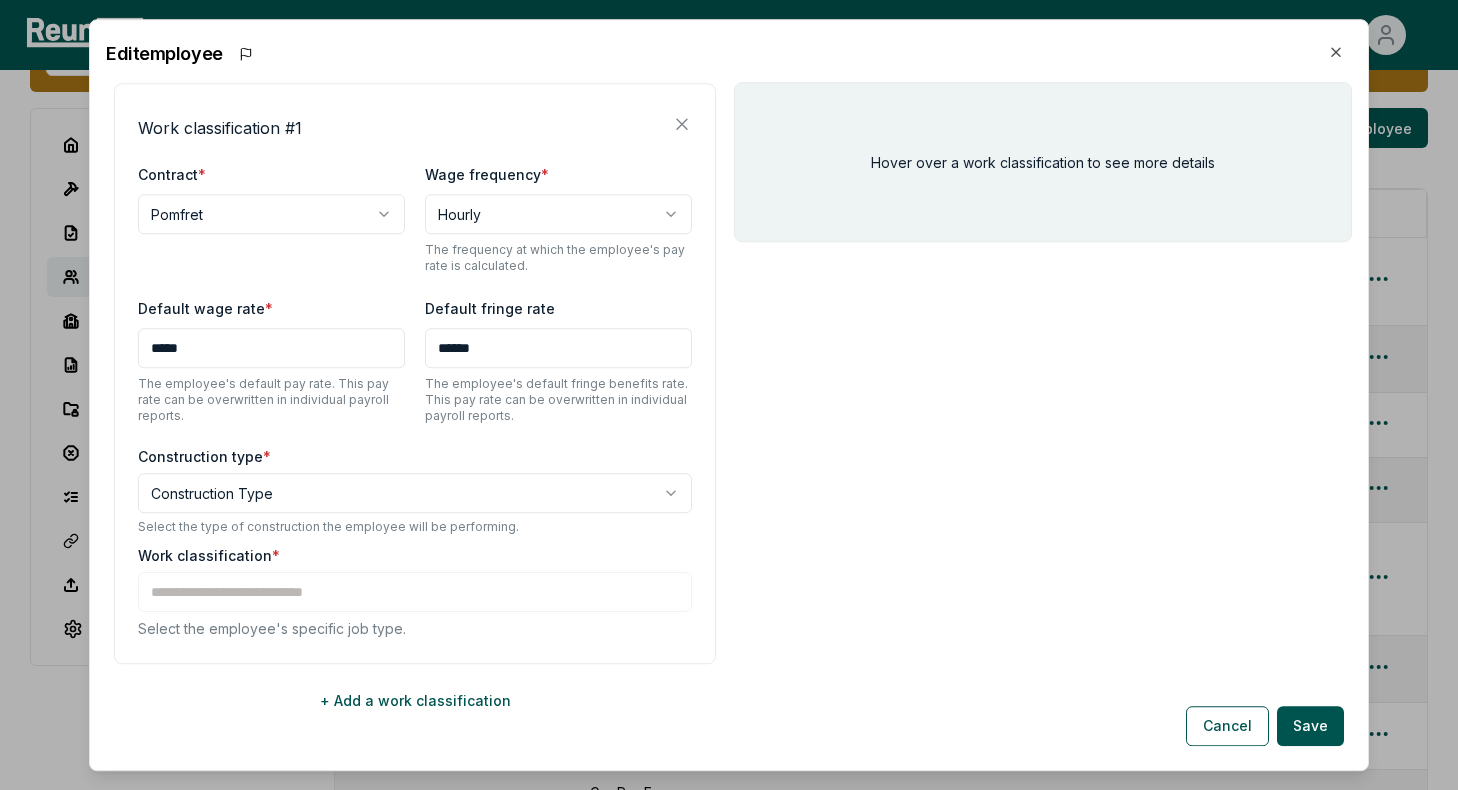 scroll, scrollTop: 320, scrollLeft: 0, axis: vertical 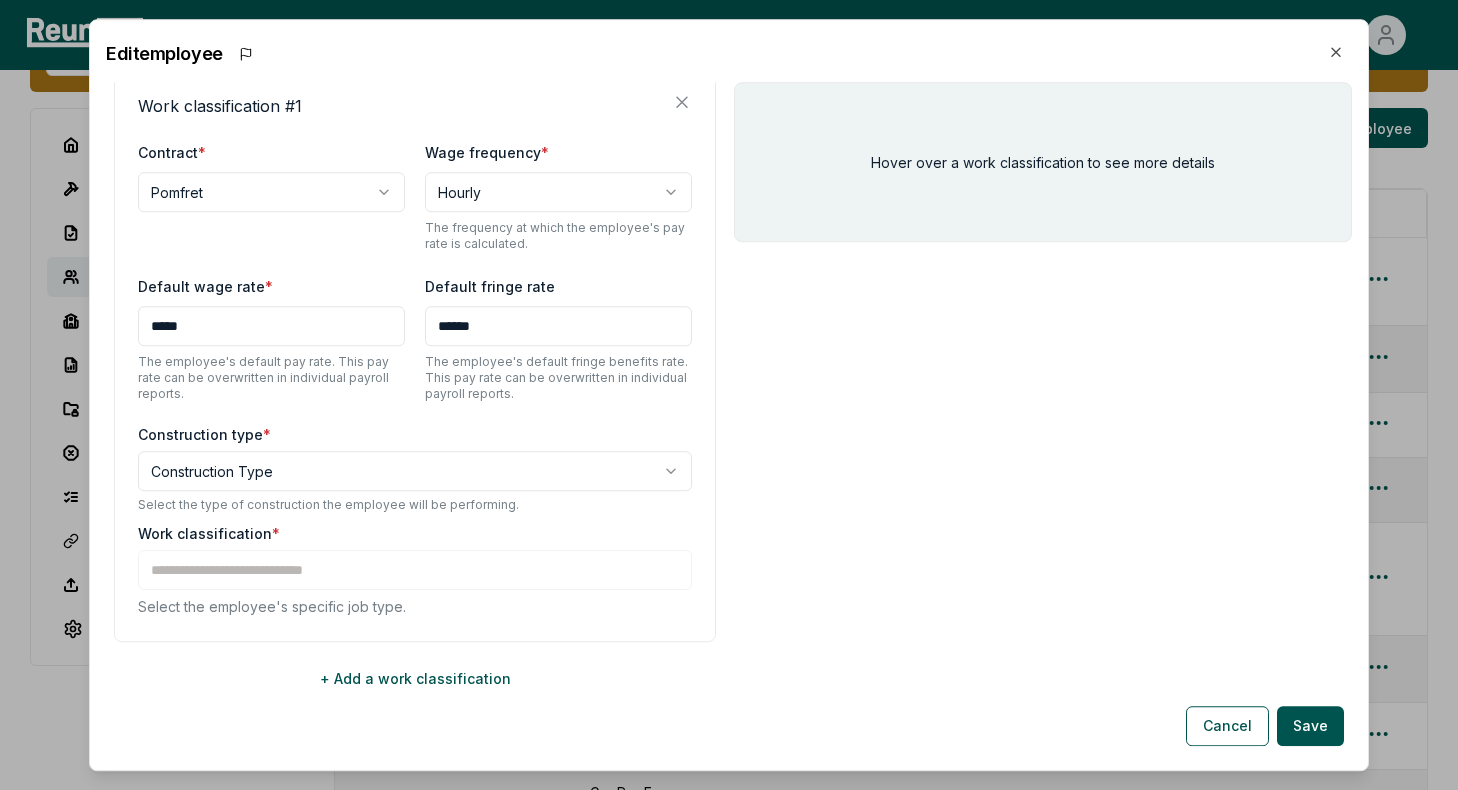 click on "**********" at bounding box center (729, 557) 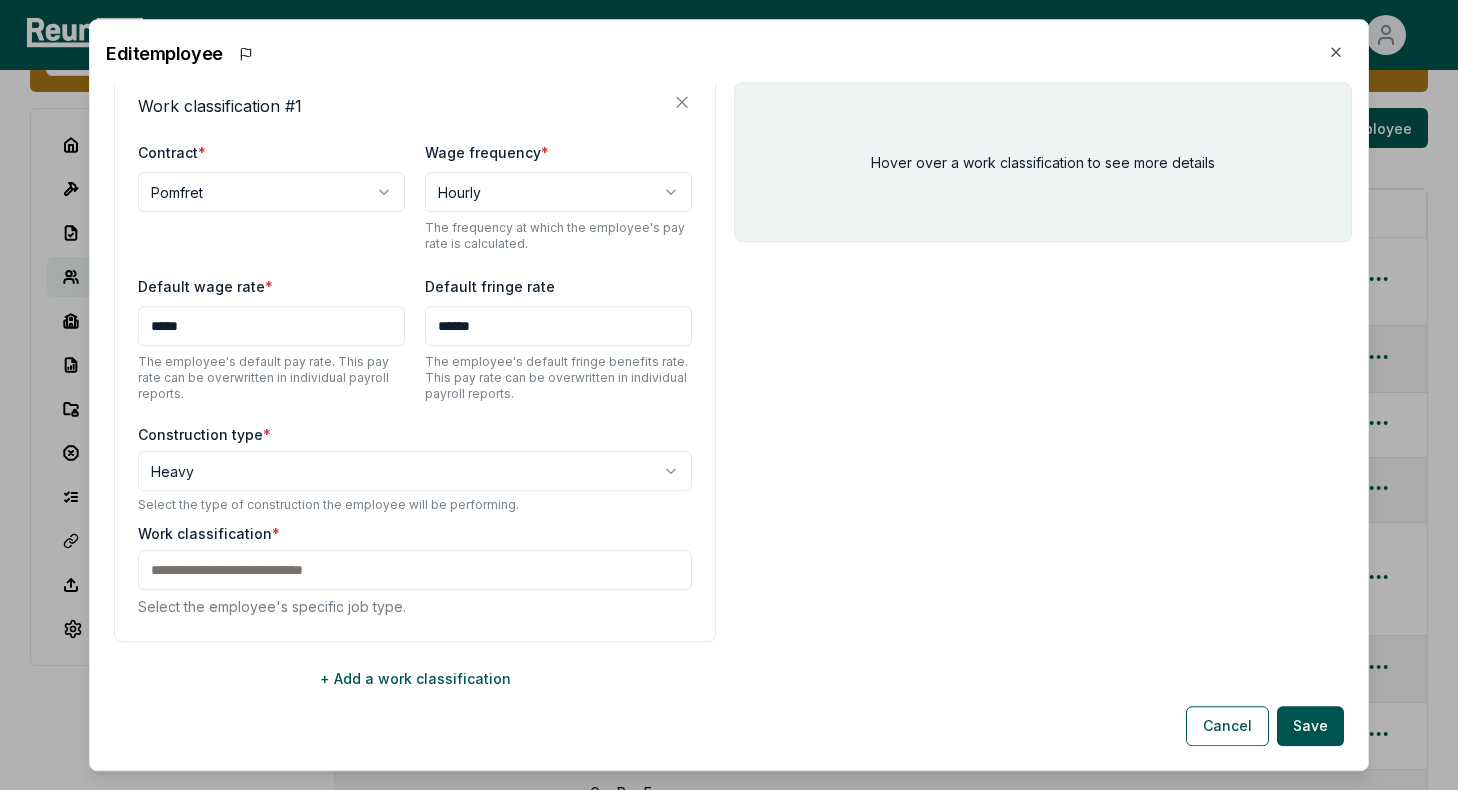 click at bounding box center [415, 570] 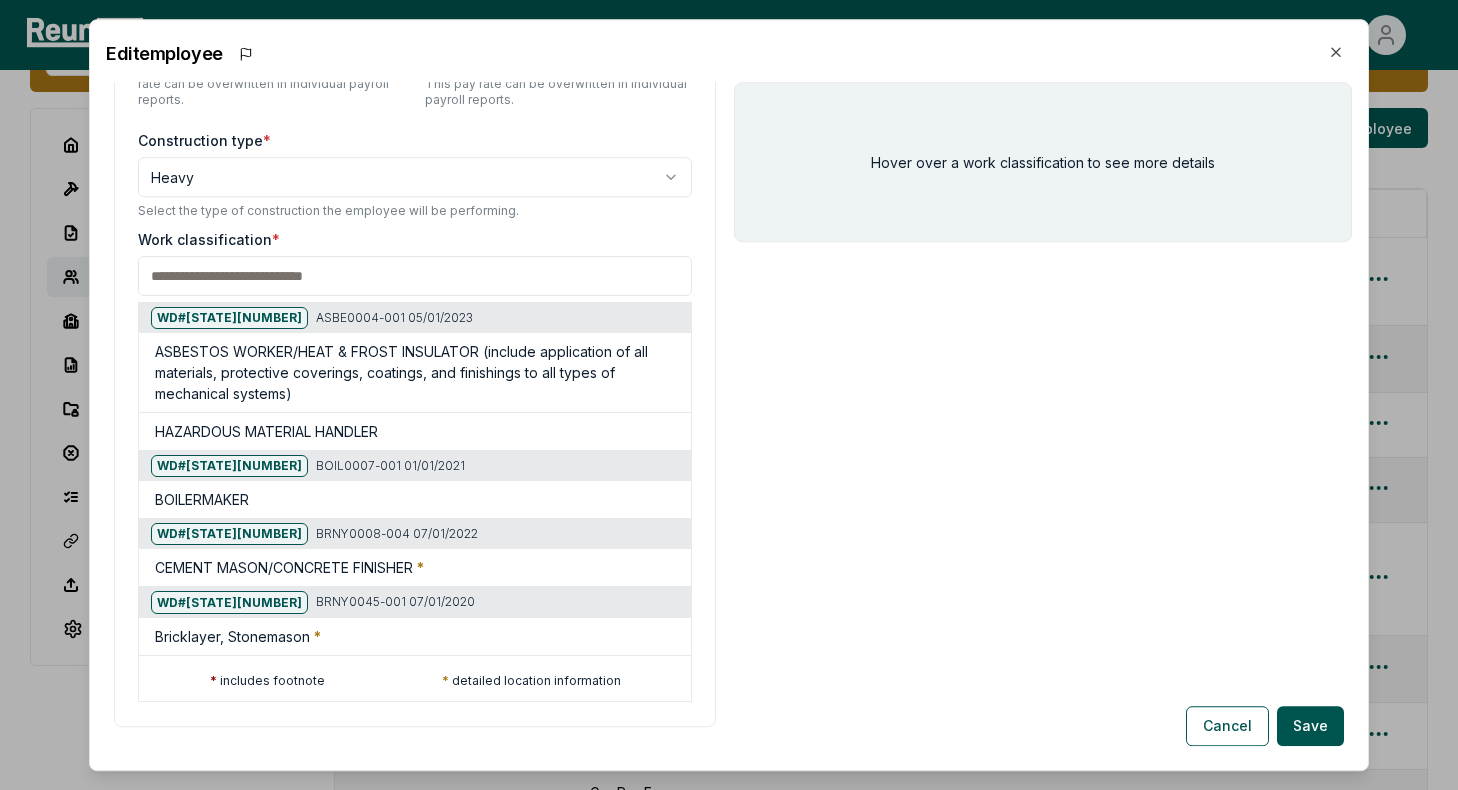 scroll, scrollTop: 699, scrollLeft: 0, axis: vertical 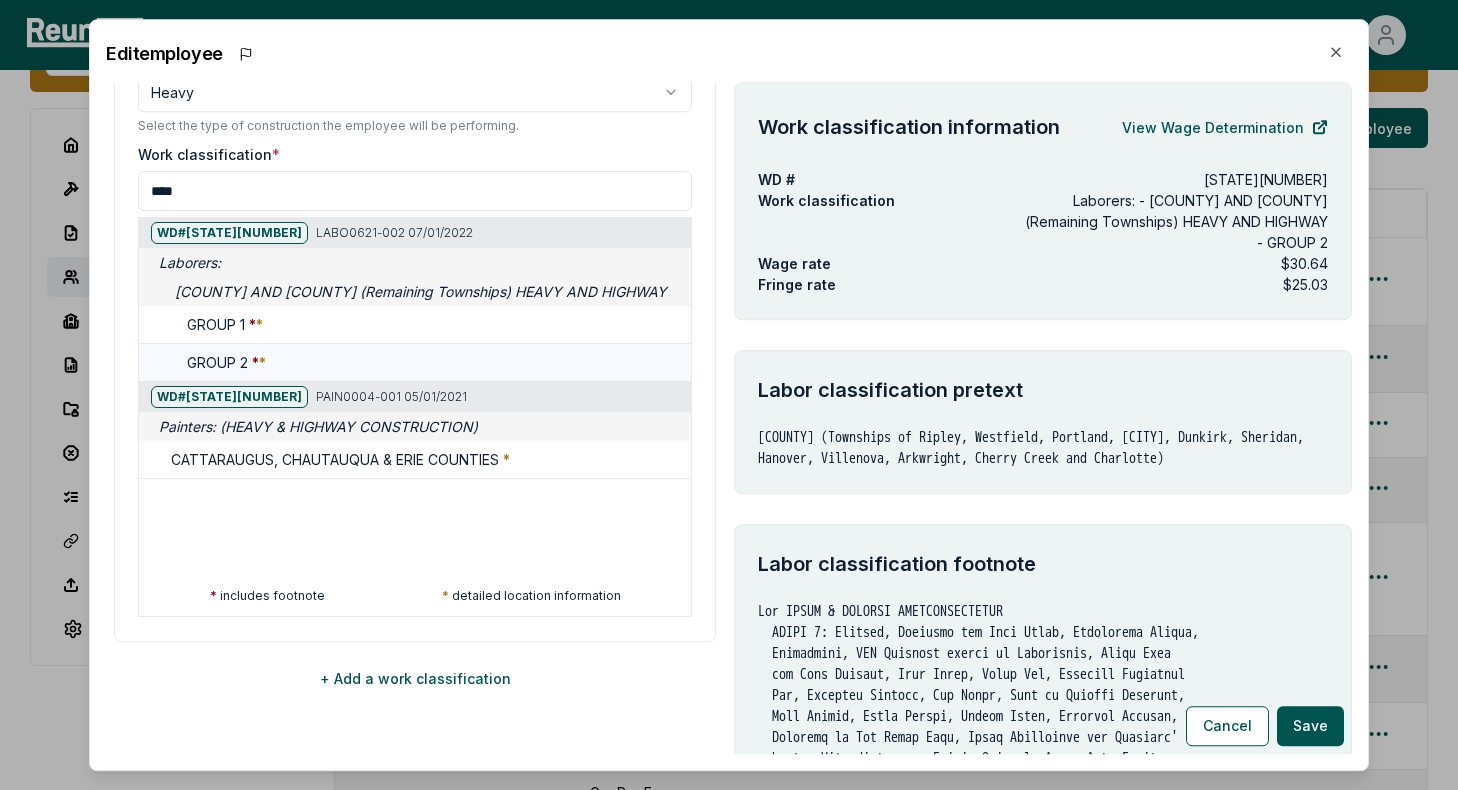 type on "****" 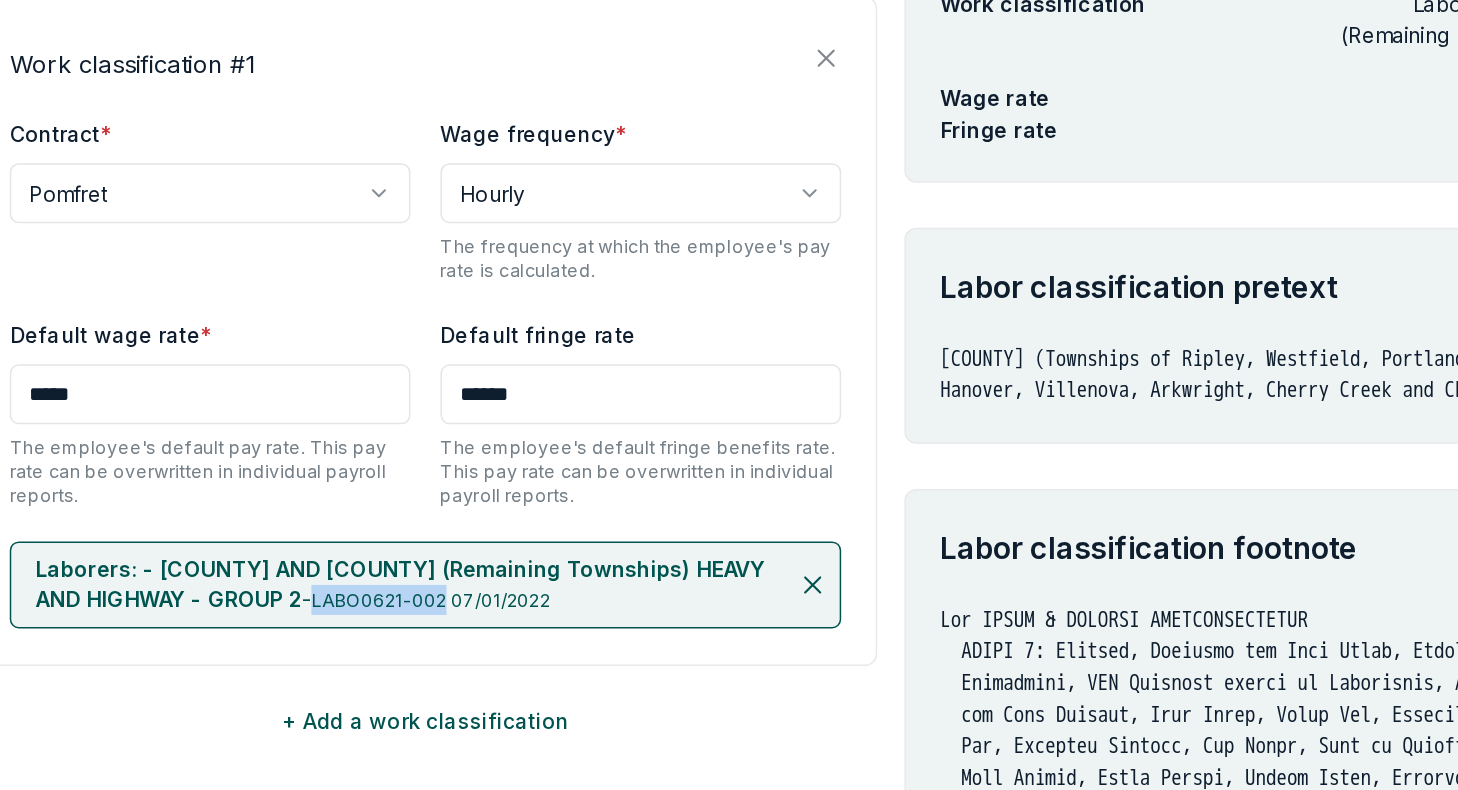drag, startPoint x: 648, startPoint y: 579, endPoint x: 562, endPoint y: 579, distance: 86 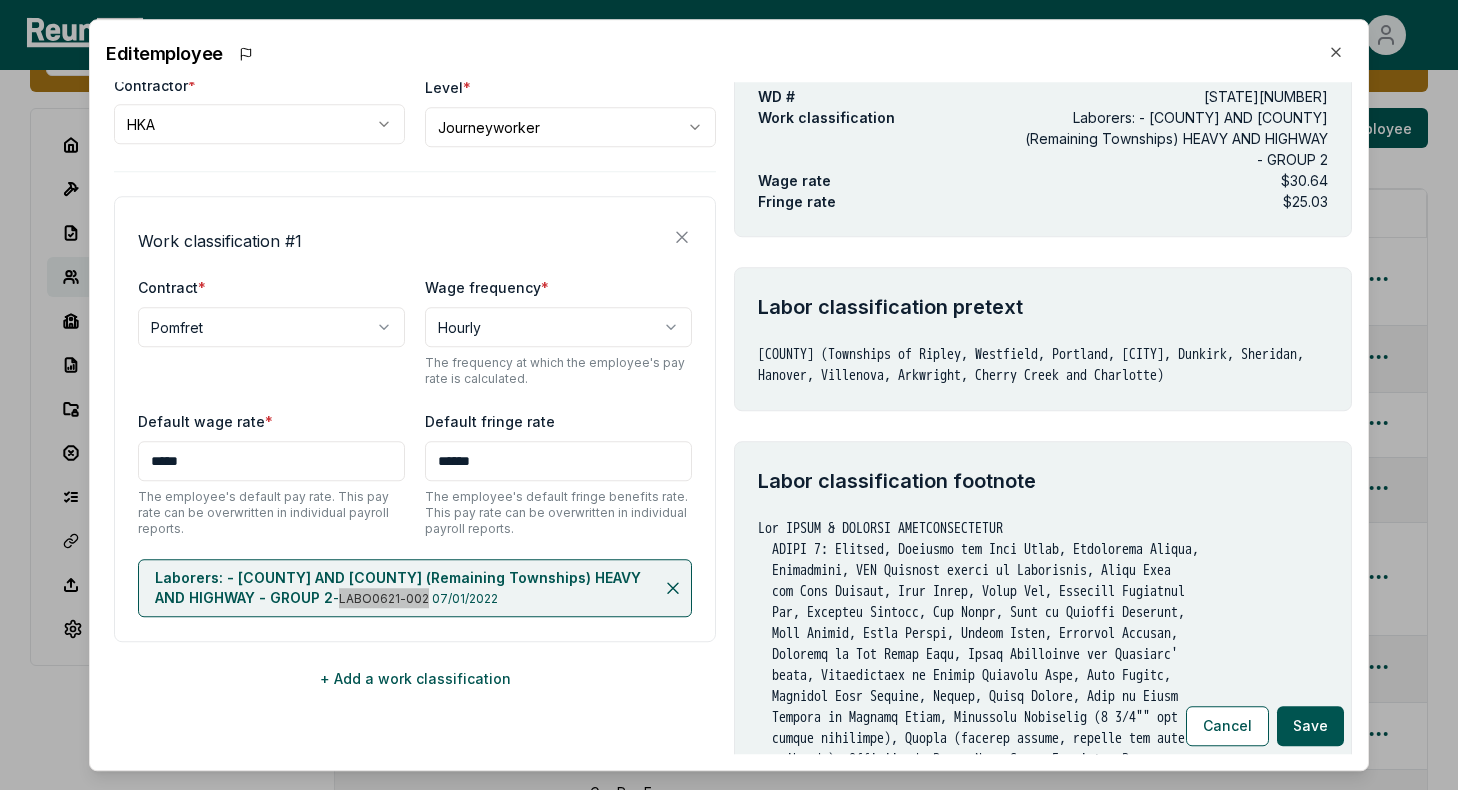 scroll, scrollTop: 91, scrollLeft: 0, axis: vertical 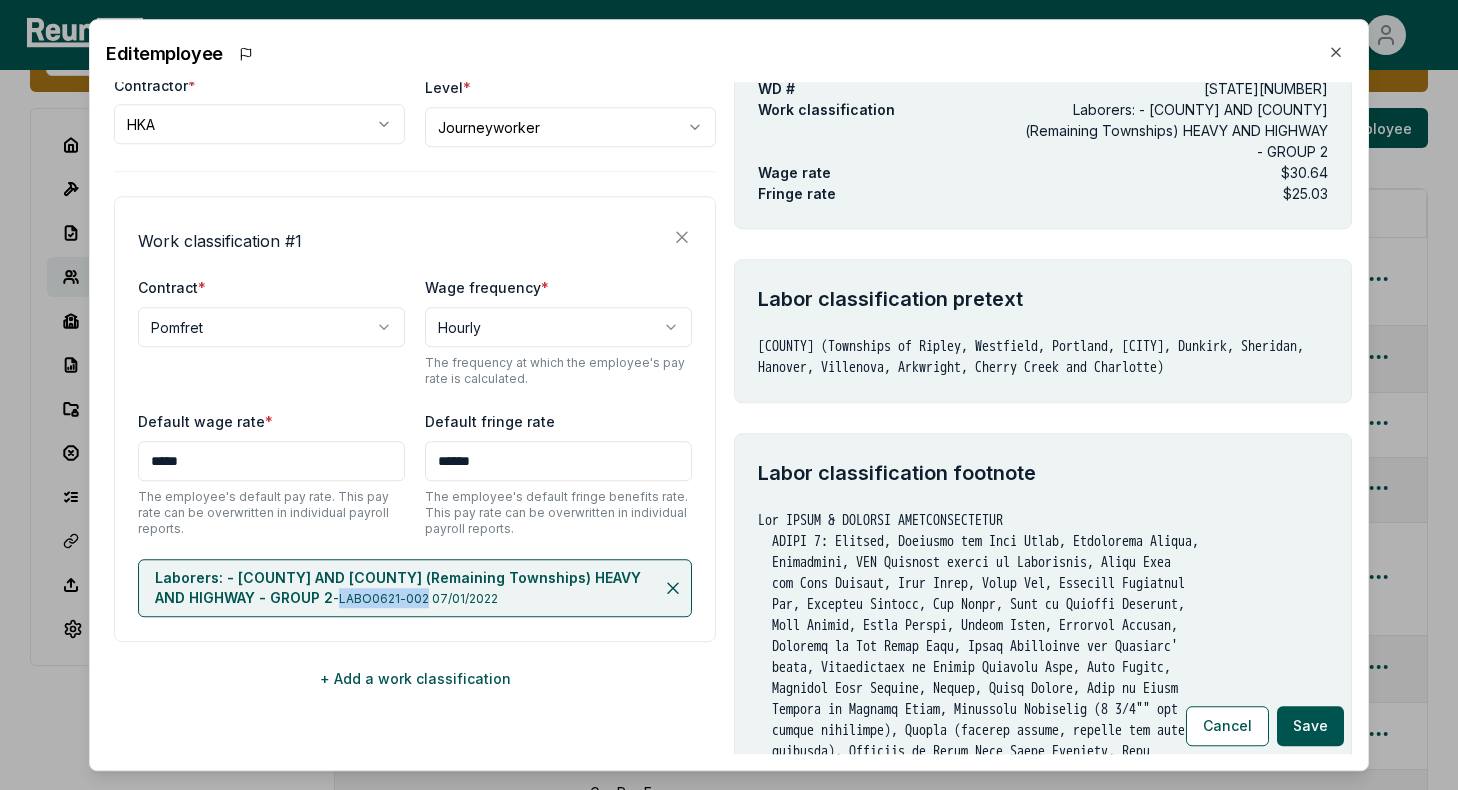 copy on "LABO0621-002" 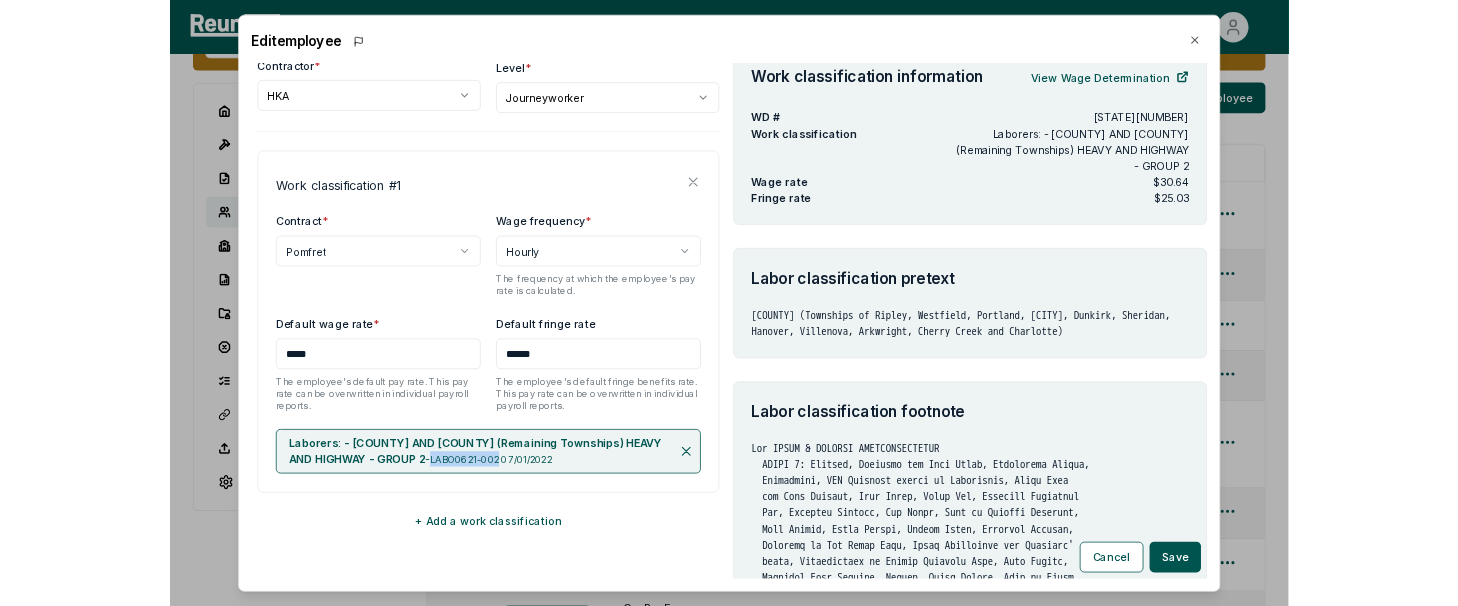scroll, scrollTop: 0, scrollLeft: 0, axis: both 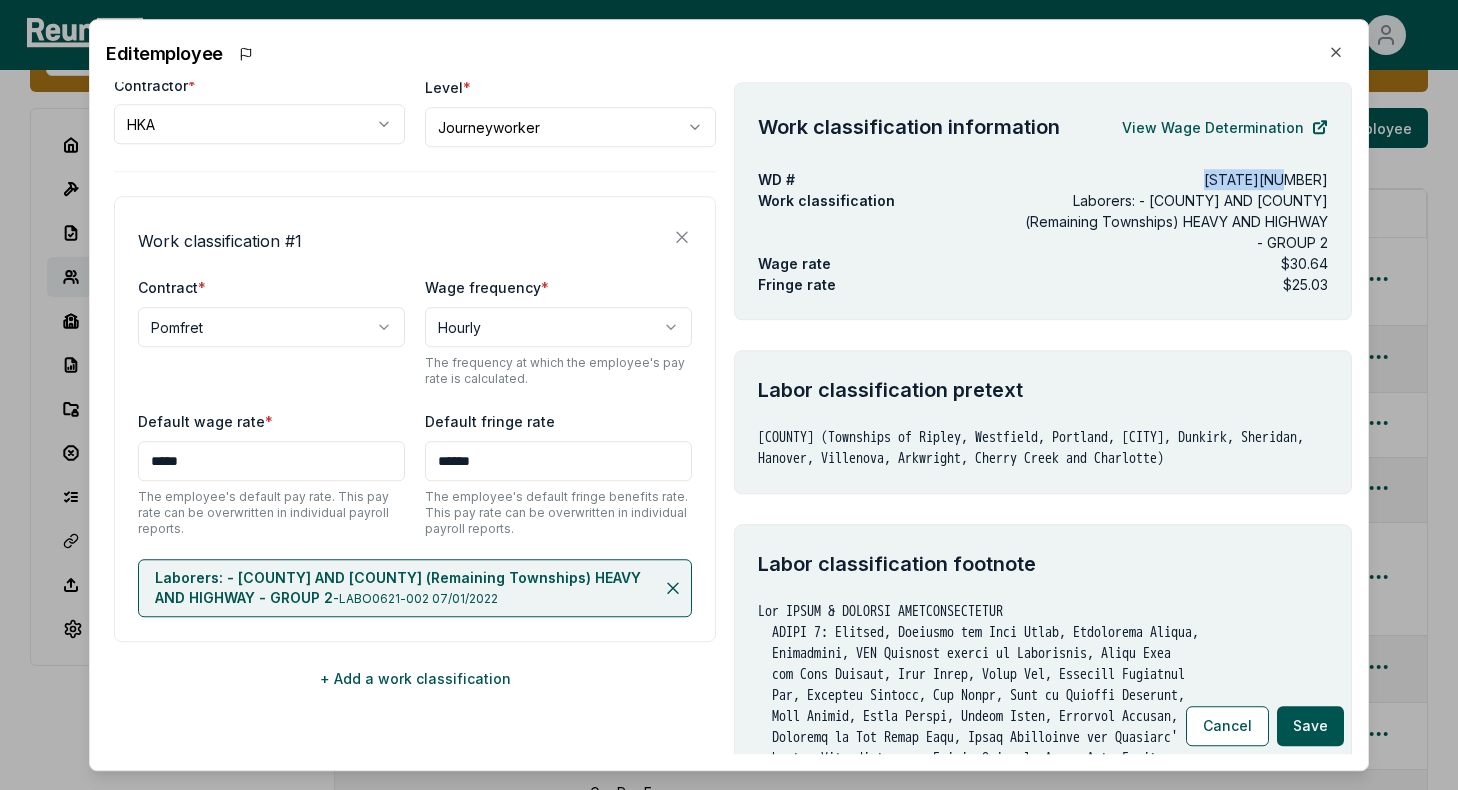 drag, startPoint x: 1337, startPoint y: 180, endPoint x: 1229, endPoint y: 180, distance: 108 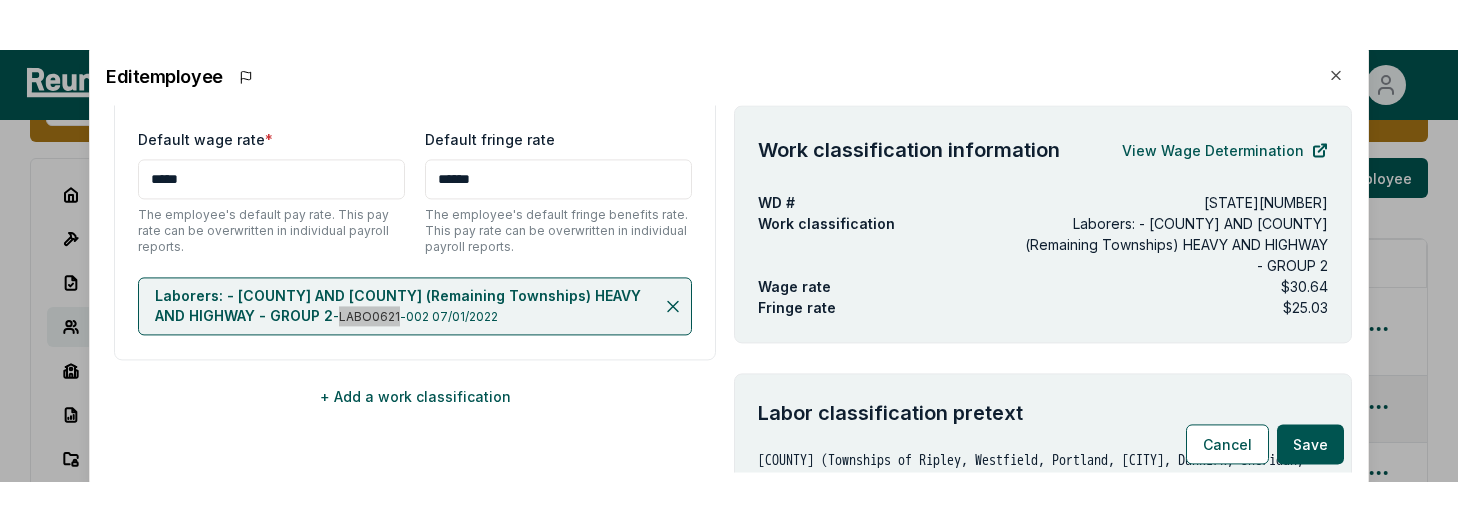 scroll, scrollTop: 510, scrollLeft: 0, axis: vertical 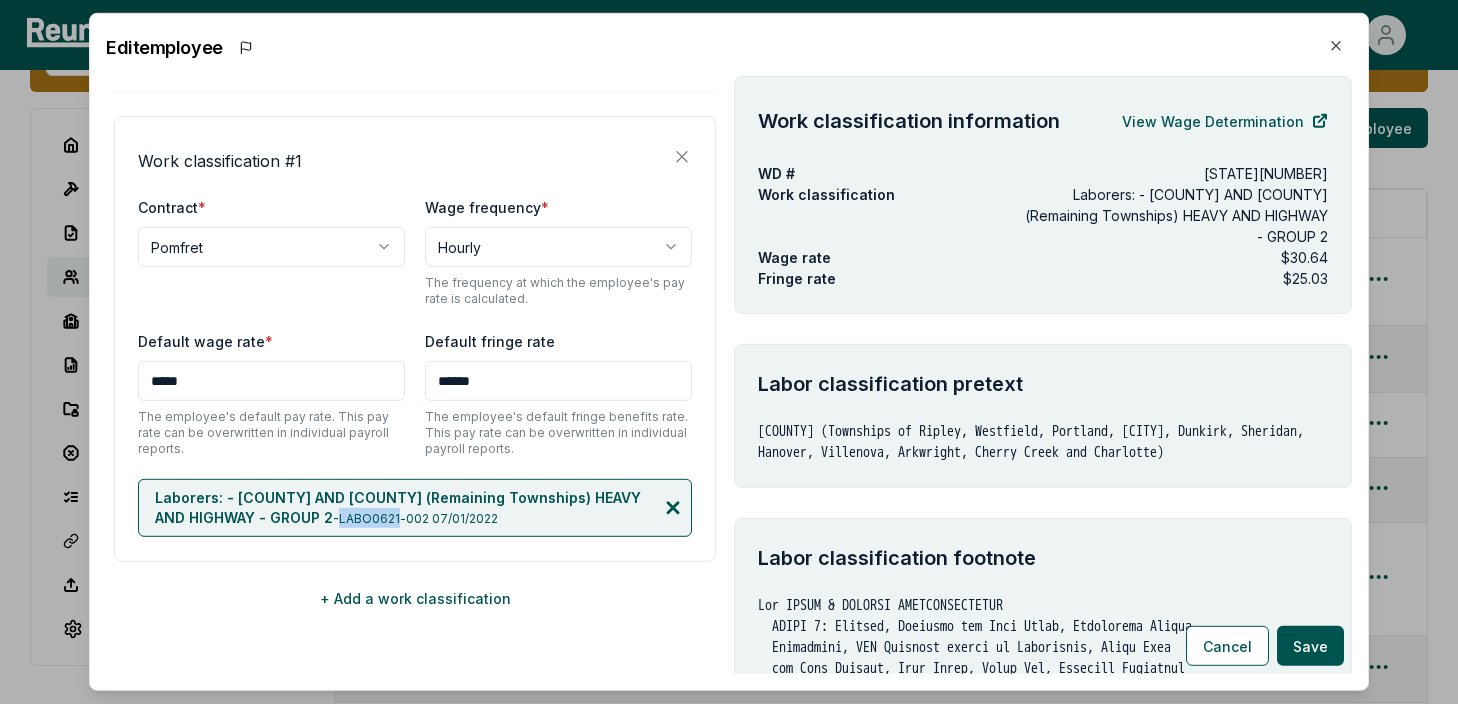 click 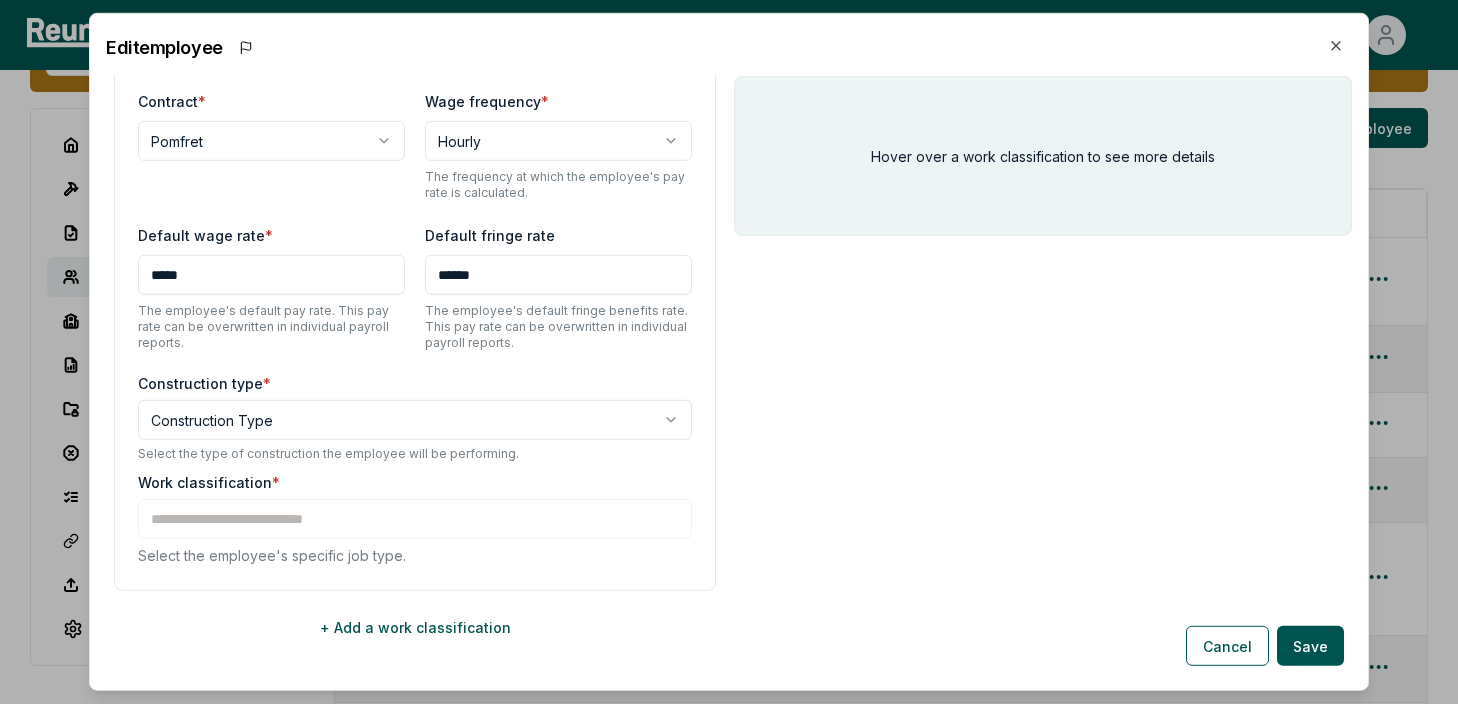 scroll, scrollTop: 393, scrollLeft: 0, axis: vertical 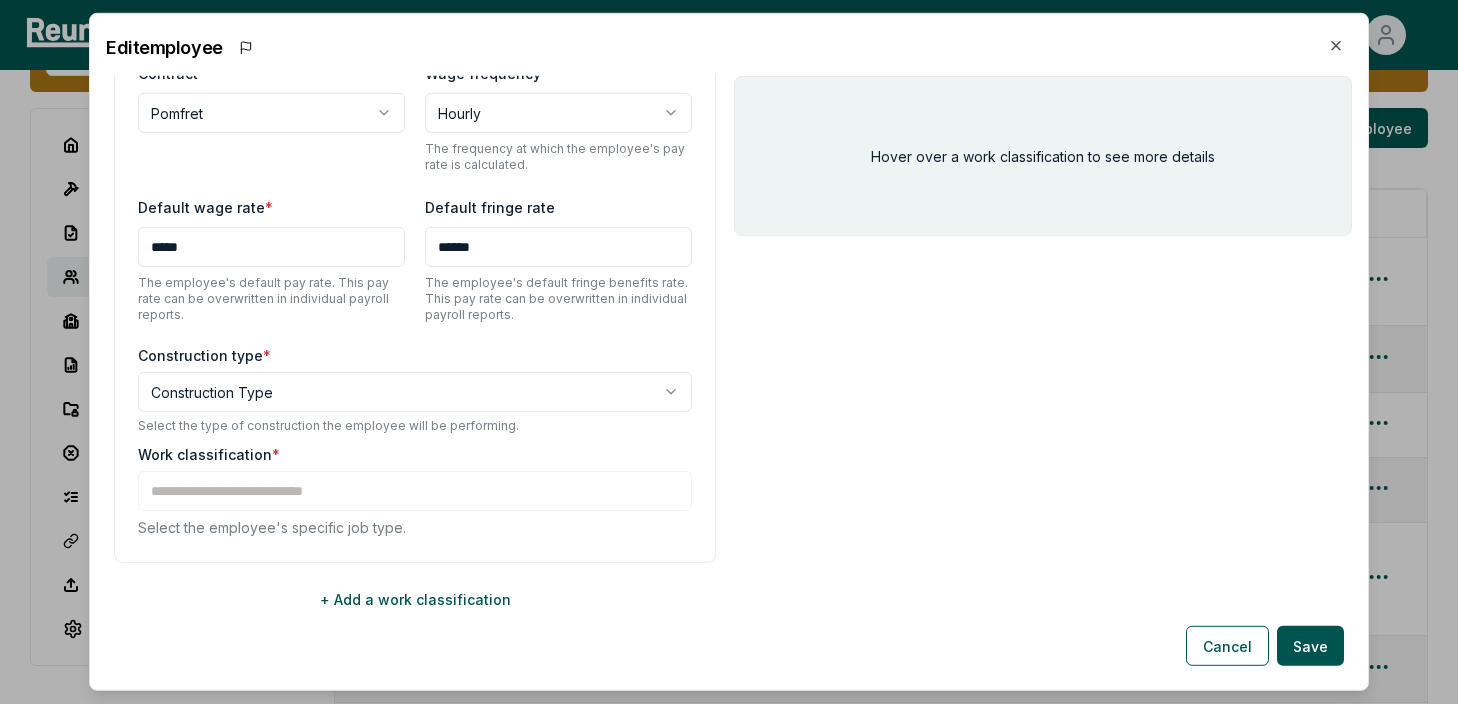 click on "**********" at bounding box center (729, 557) 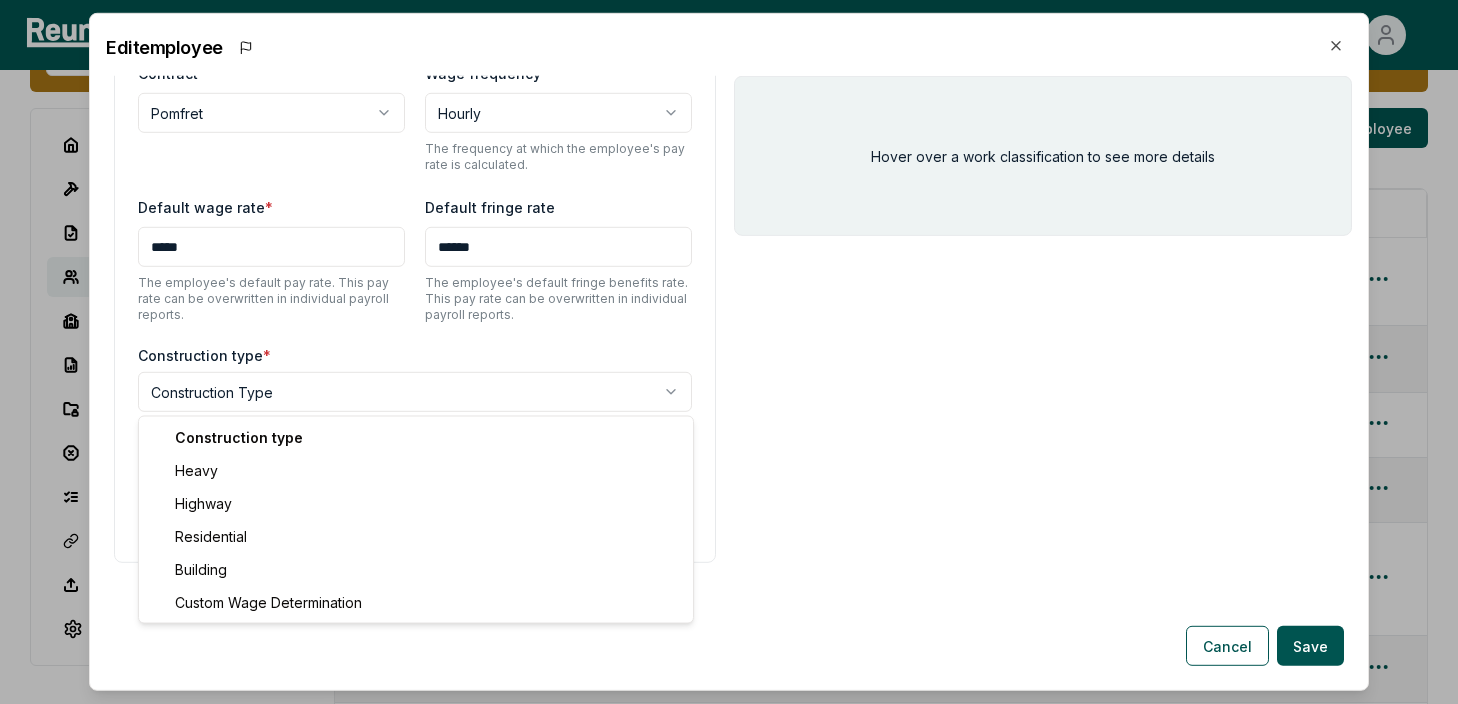 select on "*****" 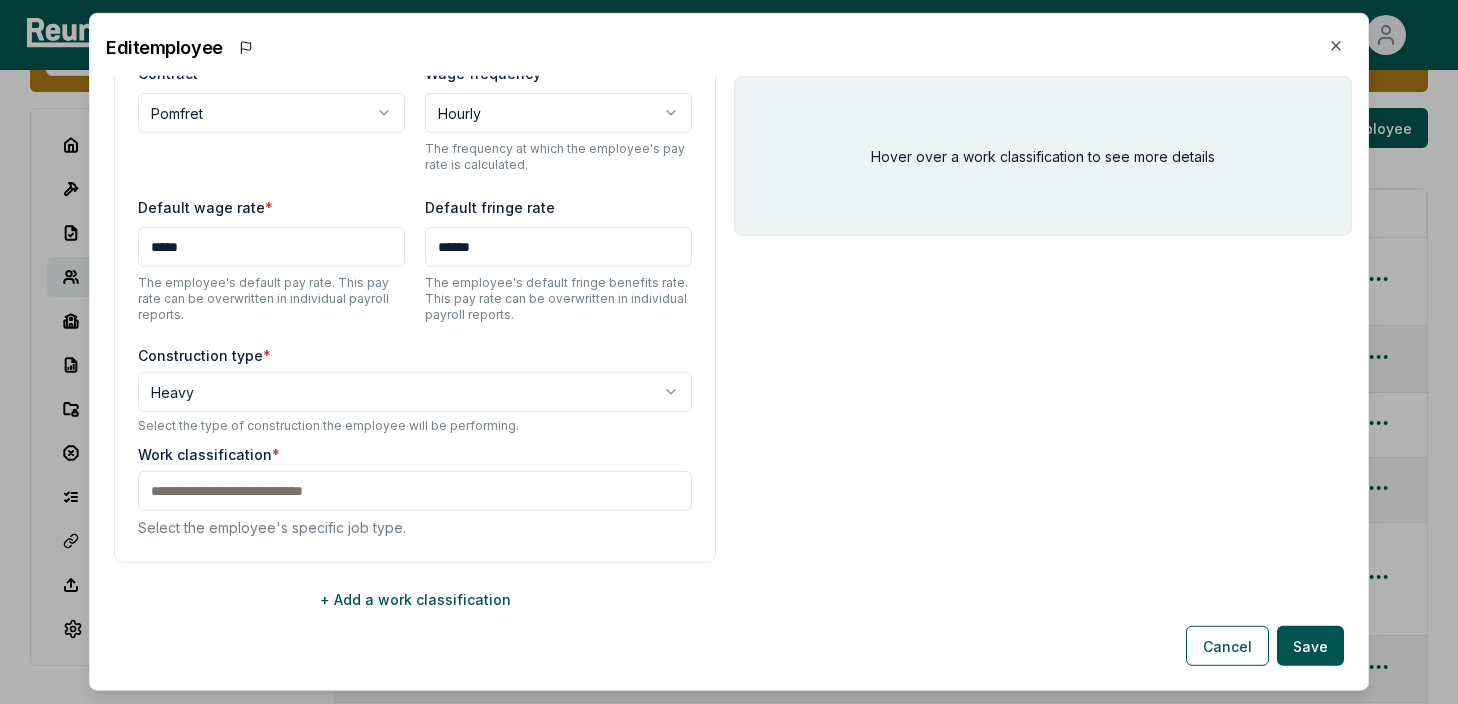 click at bounding box center (415, 491) 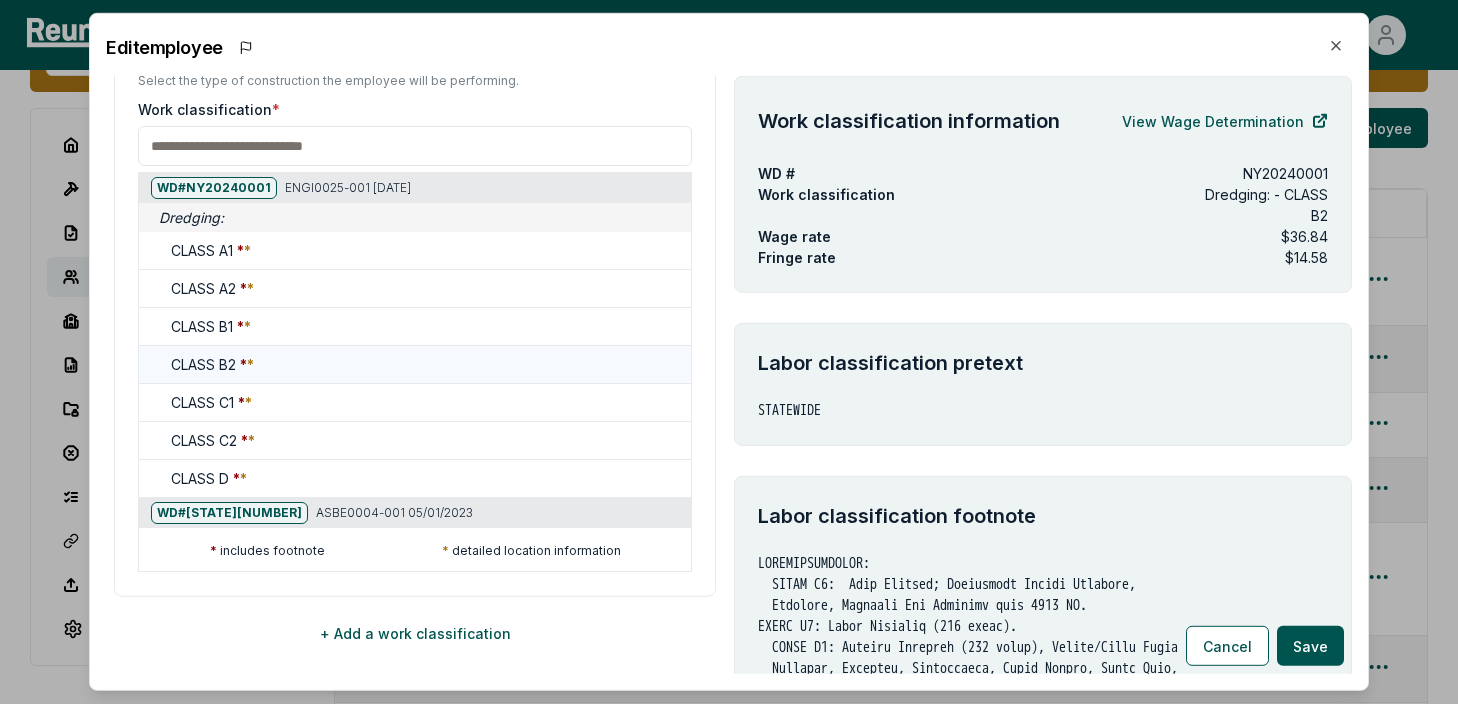 scroll, scrollTop: 736, scrollLeft: 0, axis: vertical 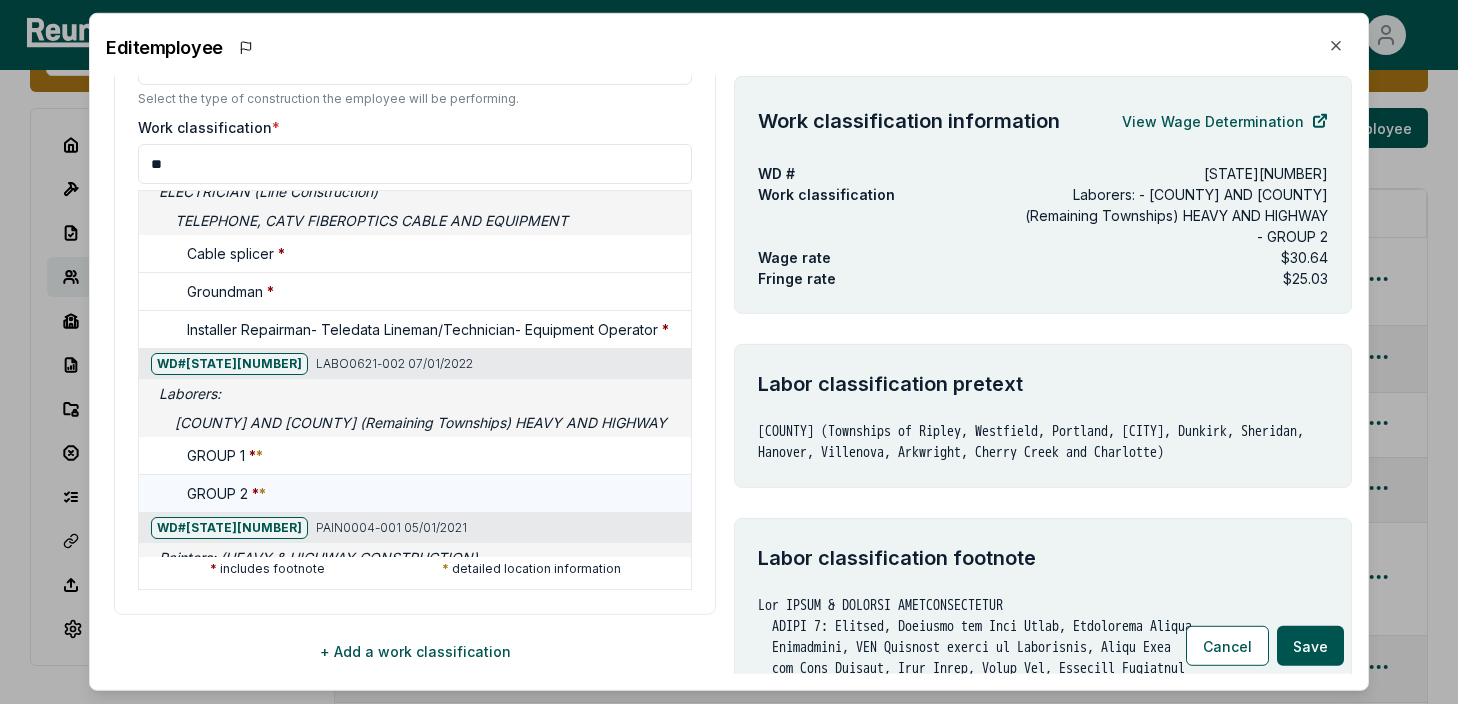 type on "**" 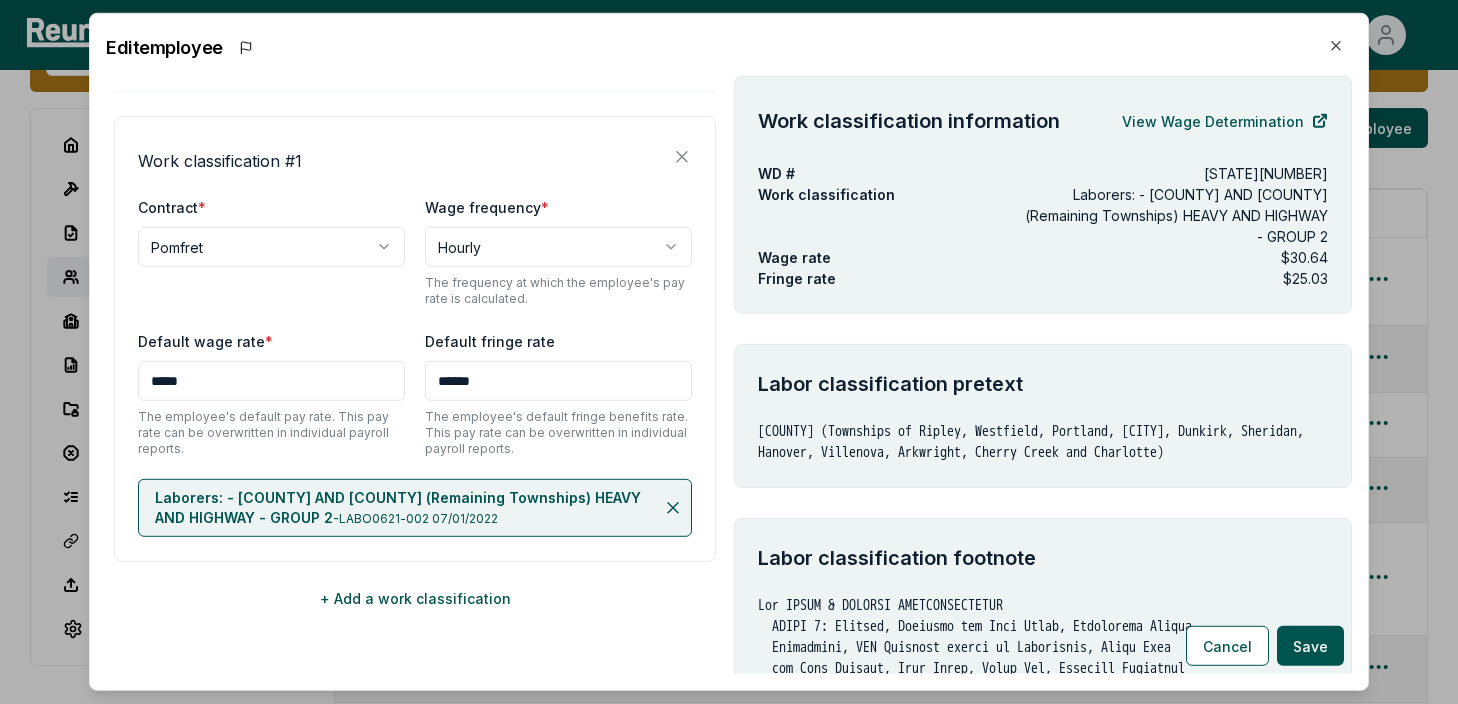 scroll, scrollTop: 278, scrollLeft: 0, axis: vertical 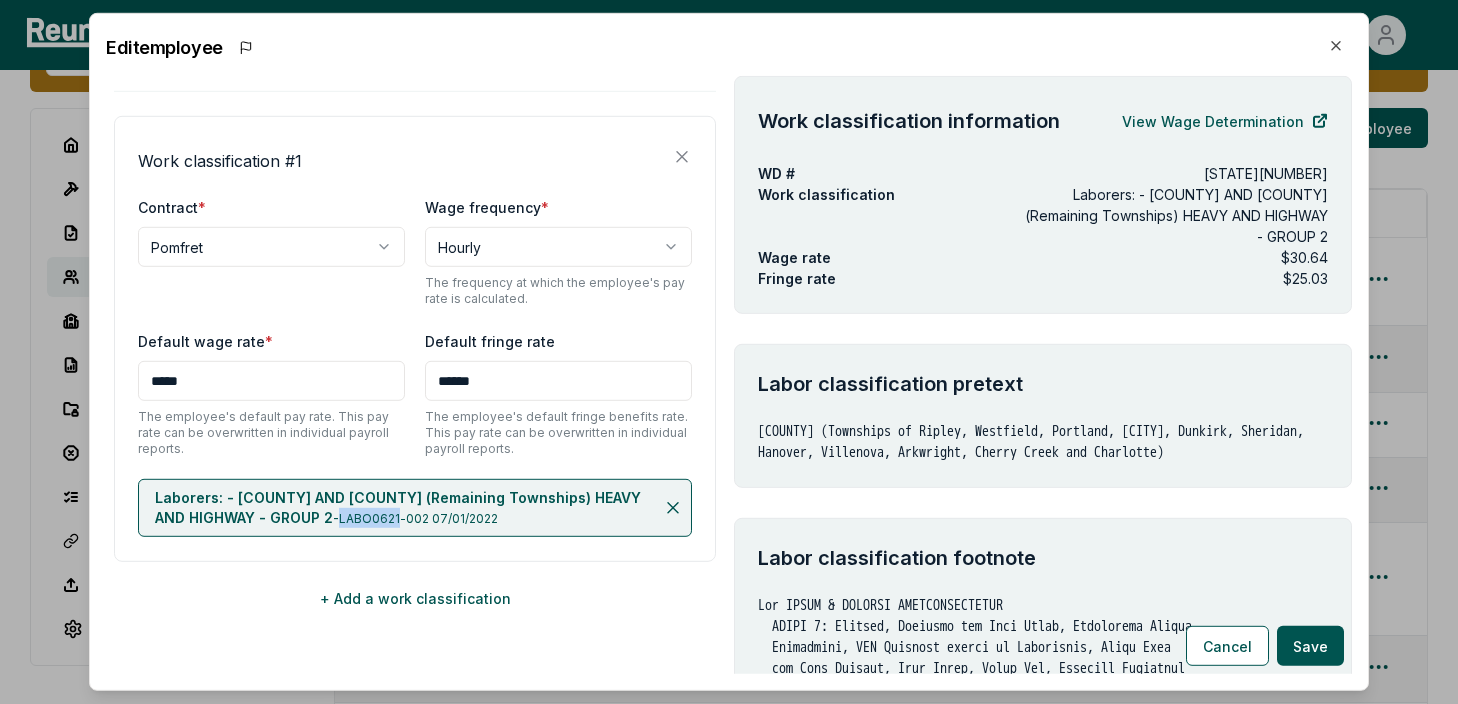 drag, startPoint x: 560, startPoint y: 501, endPoint x: 620, endPoint y: 501, distance: 60 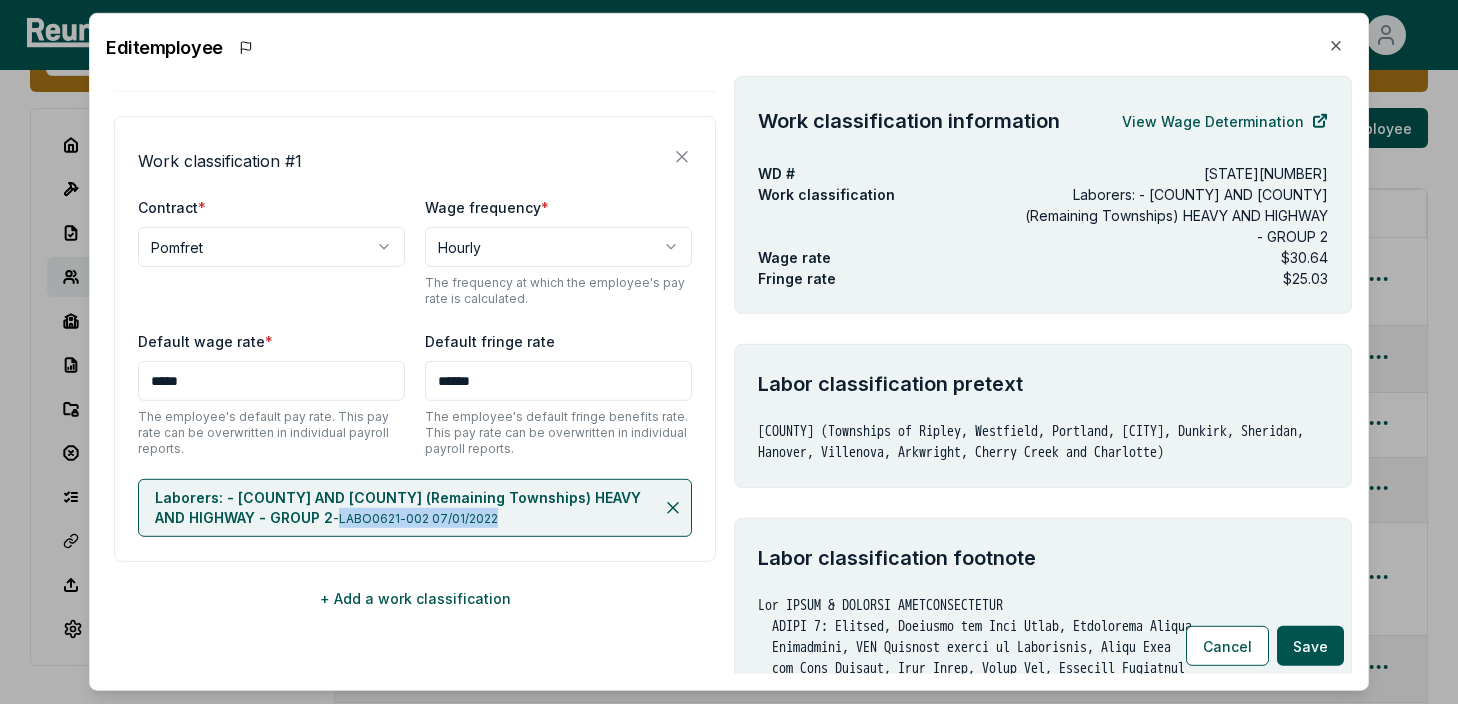 drag, startPoint x: 219, startPoint y: 518, endPoint x: 561, endPoint y: 503, distance: 342.3288 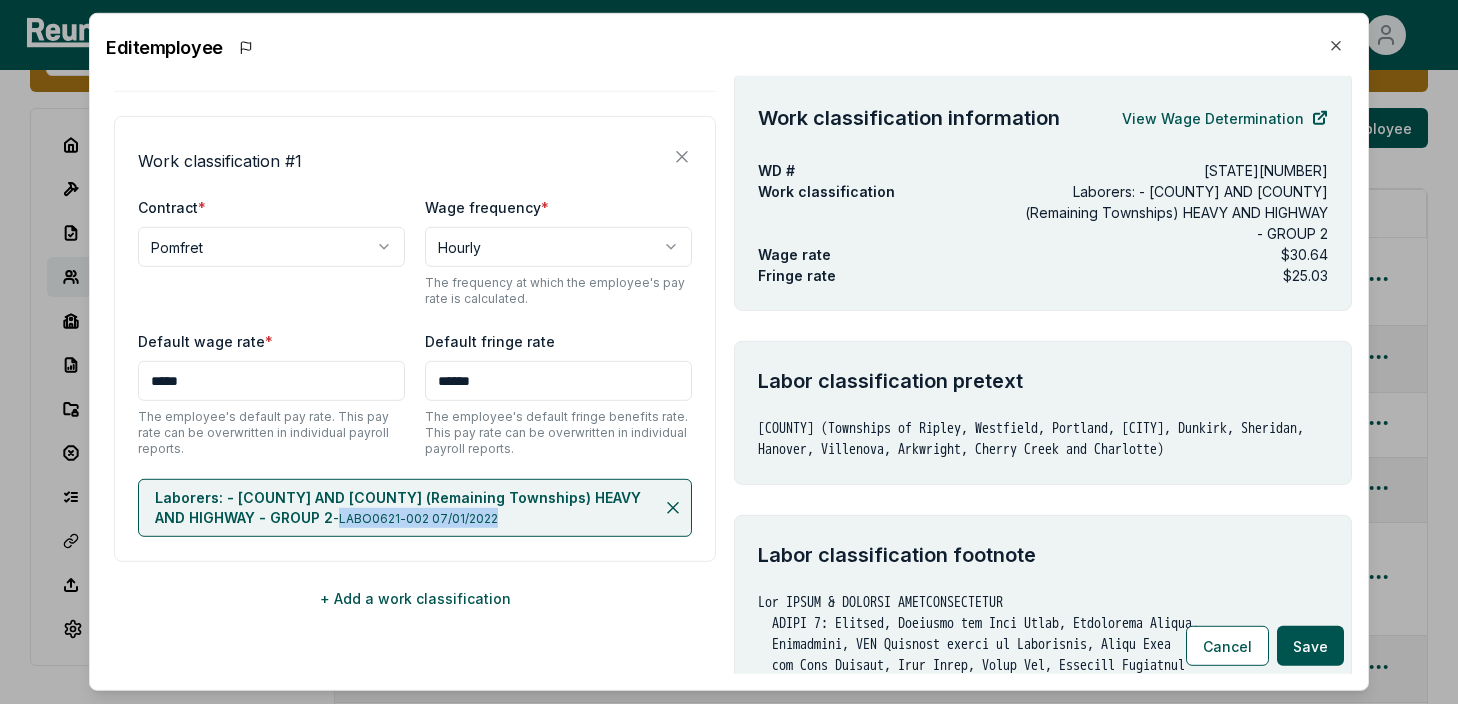 scroll, scrollTop: 0, scrollLeft: 0, axis: both 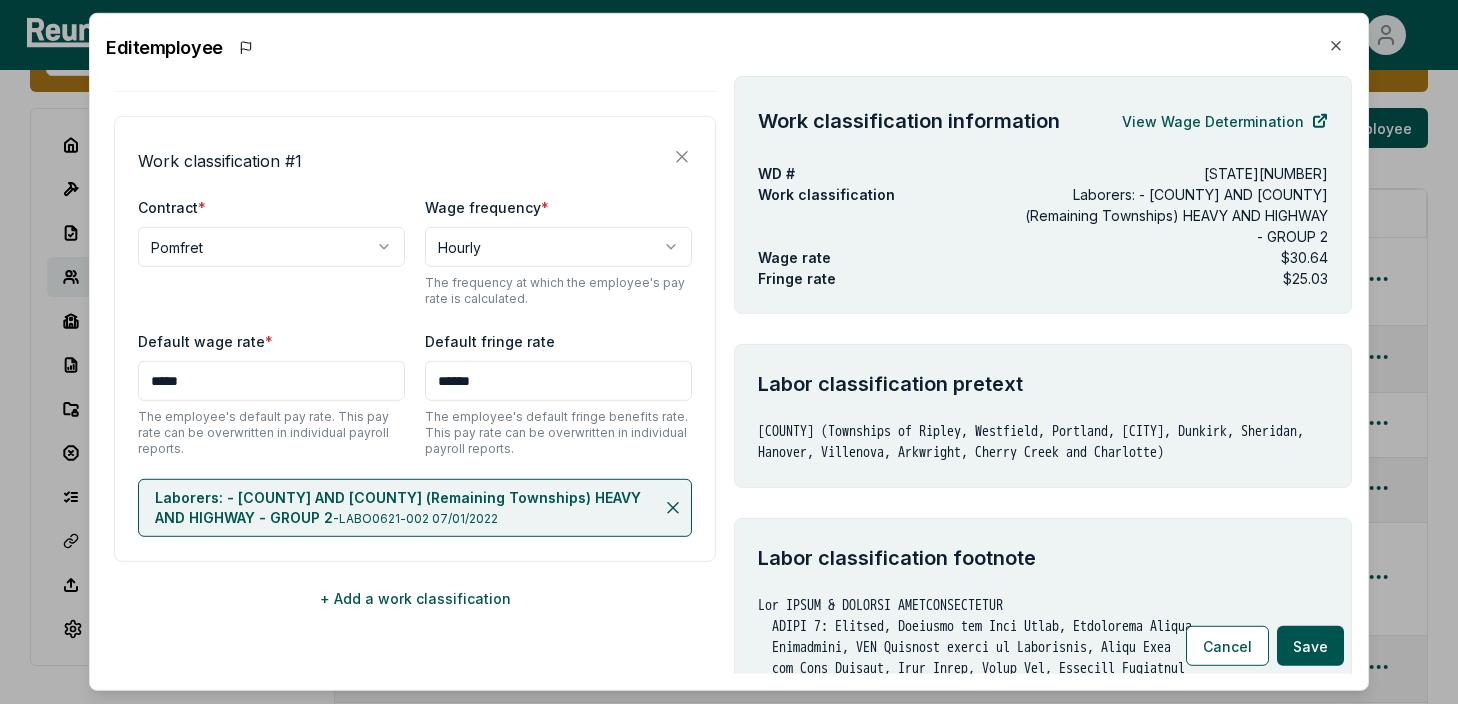 click on "Wage rate $30.64" at bounding box center [1043, 257] 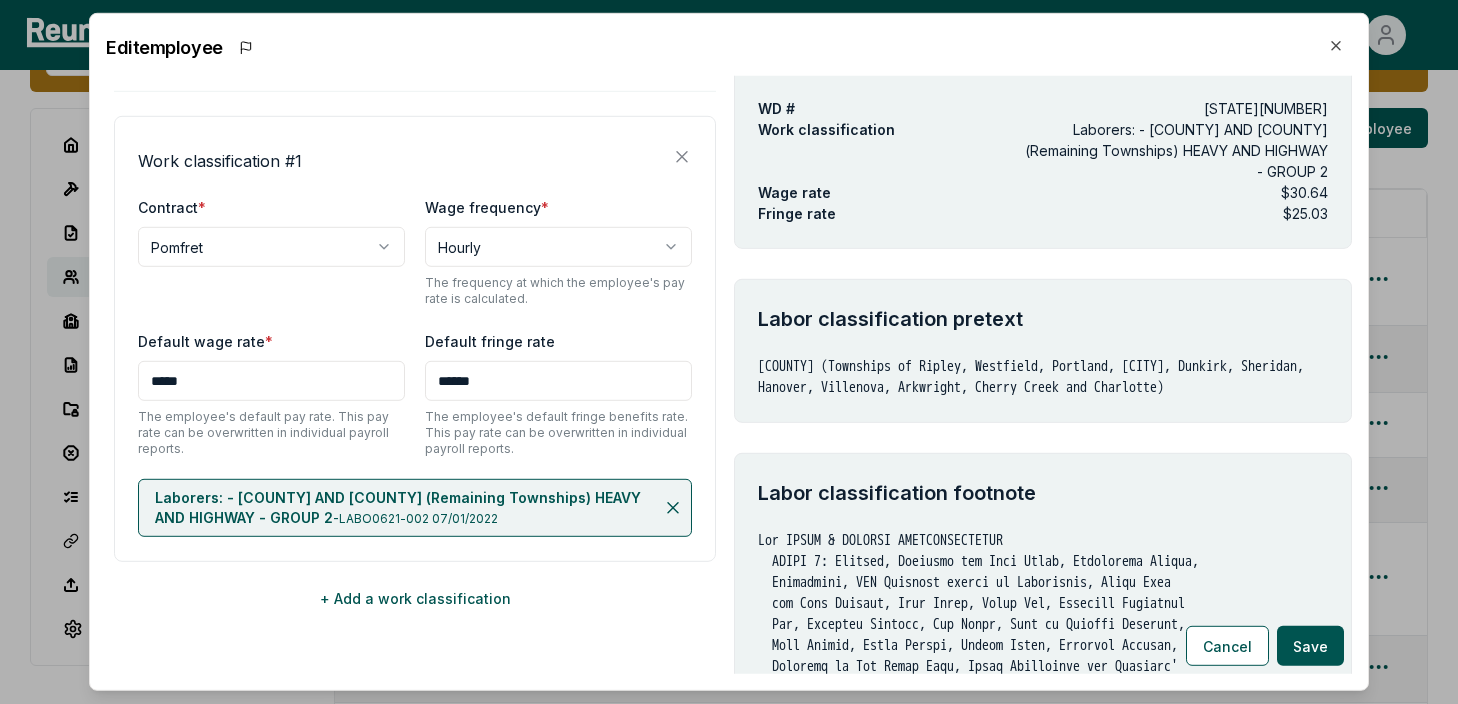 scroll, scrollTop: 66, scrollLeft: 0, axis: vertical 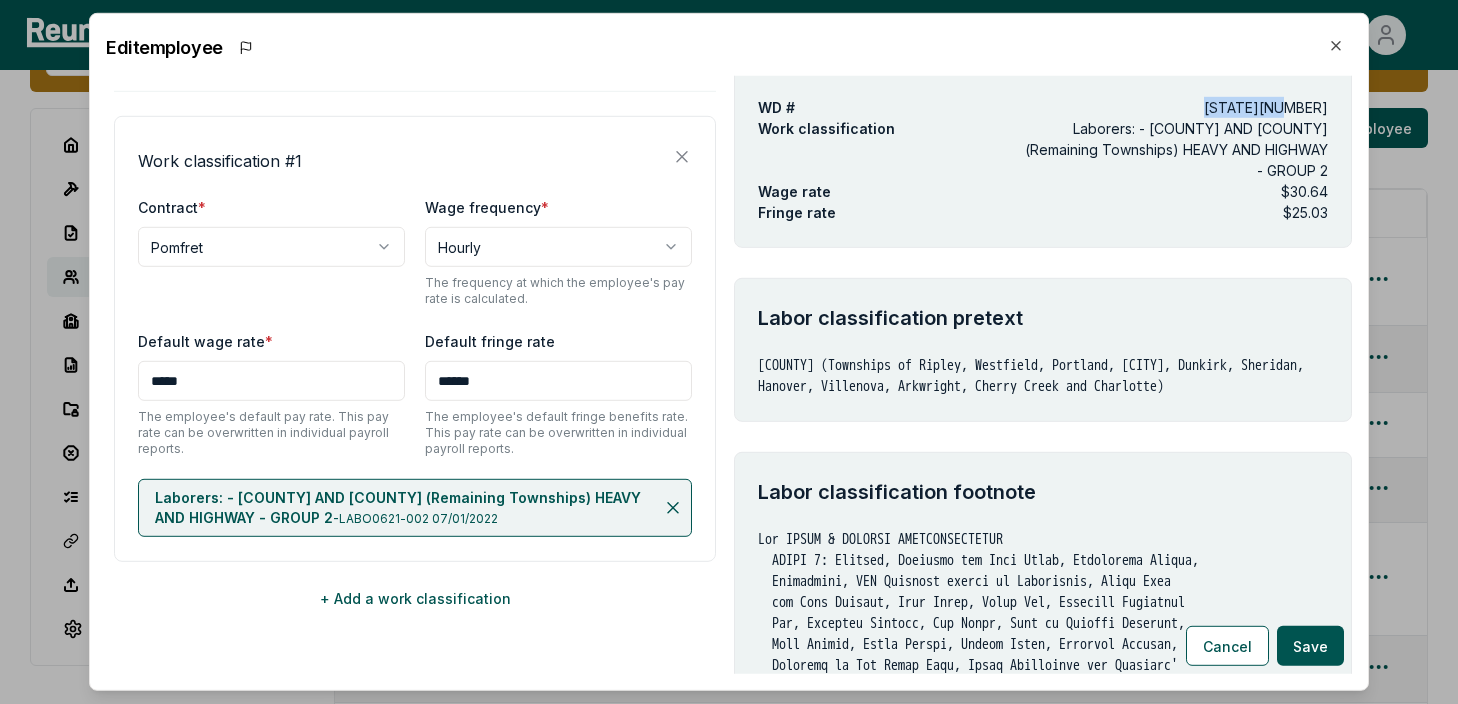 drag, startPoint x: 1328, startPoint y: 105, endPoint x: 1239, endPoint y: 105, distance: 89 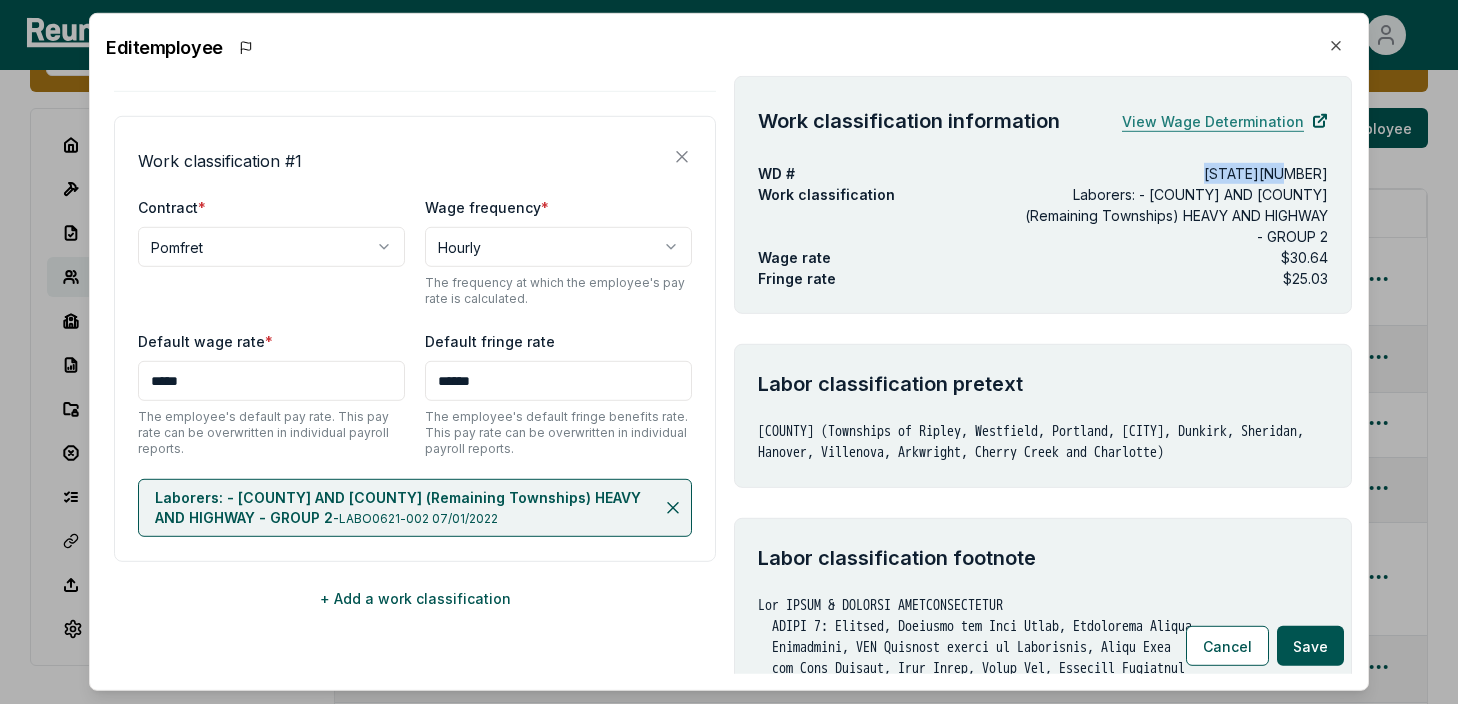 click on "View Wage Determination" at bounding box center (1225, 121) 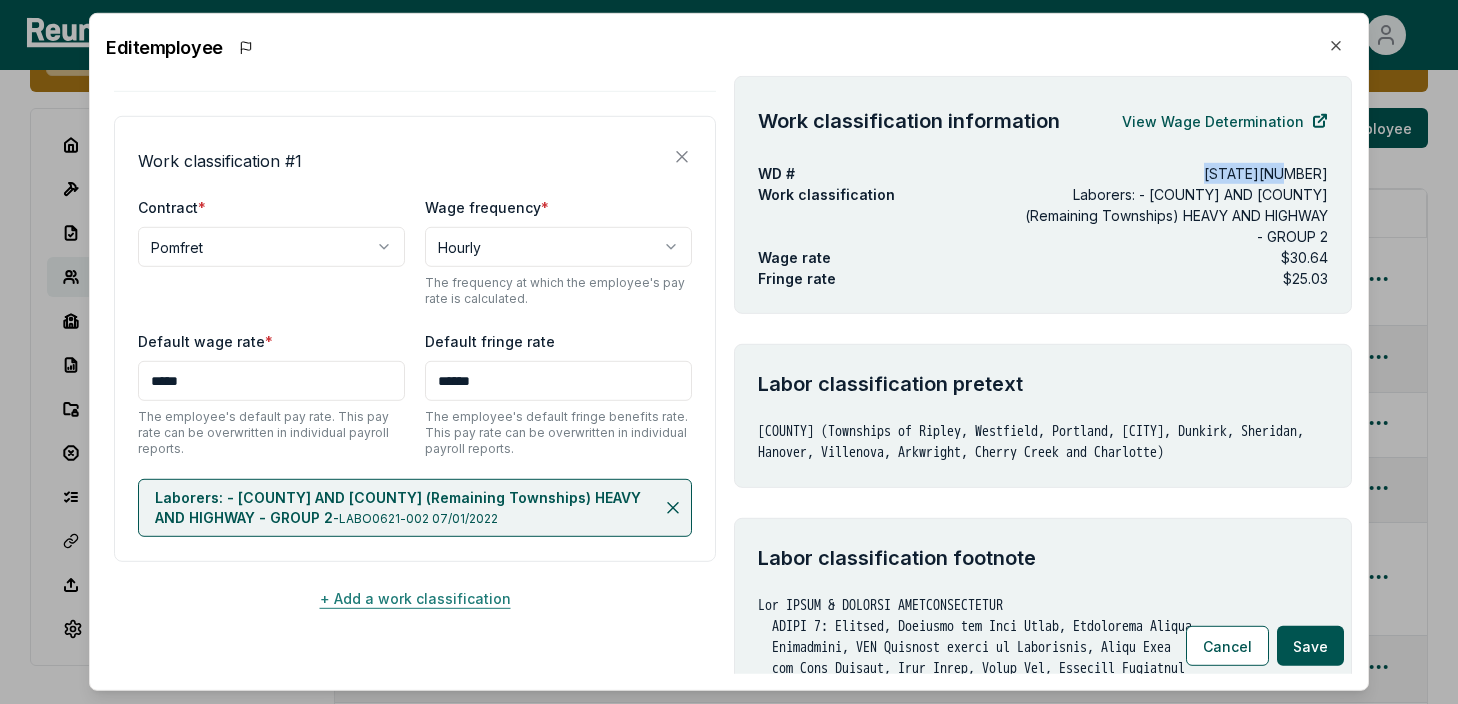 click on "+ Add a work classification" at bounding box center (415, 598) 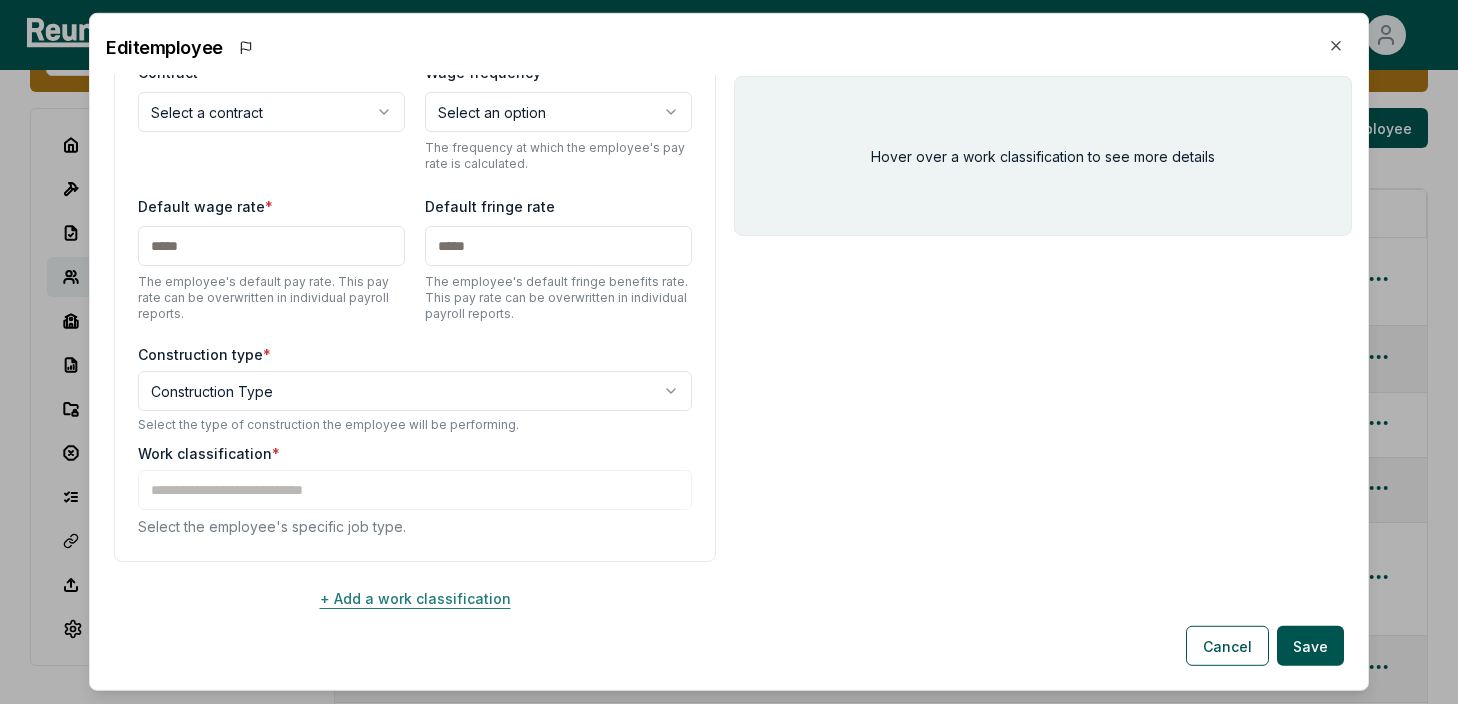 scroll, scrollTop: 875, scrollLeft: 0, axis: vertical 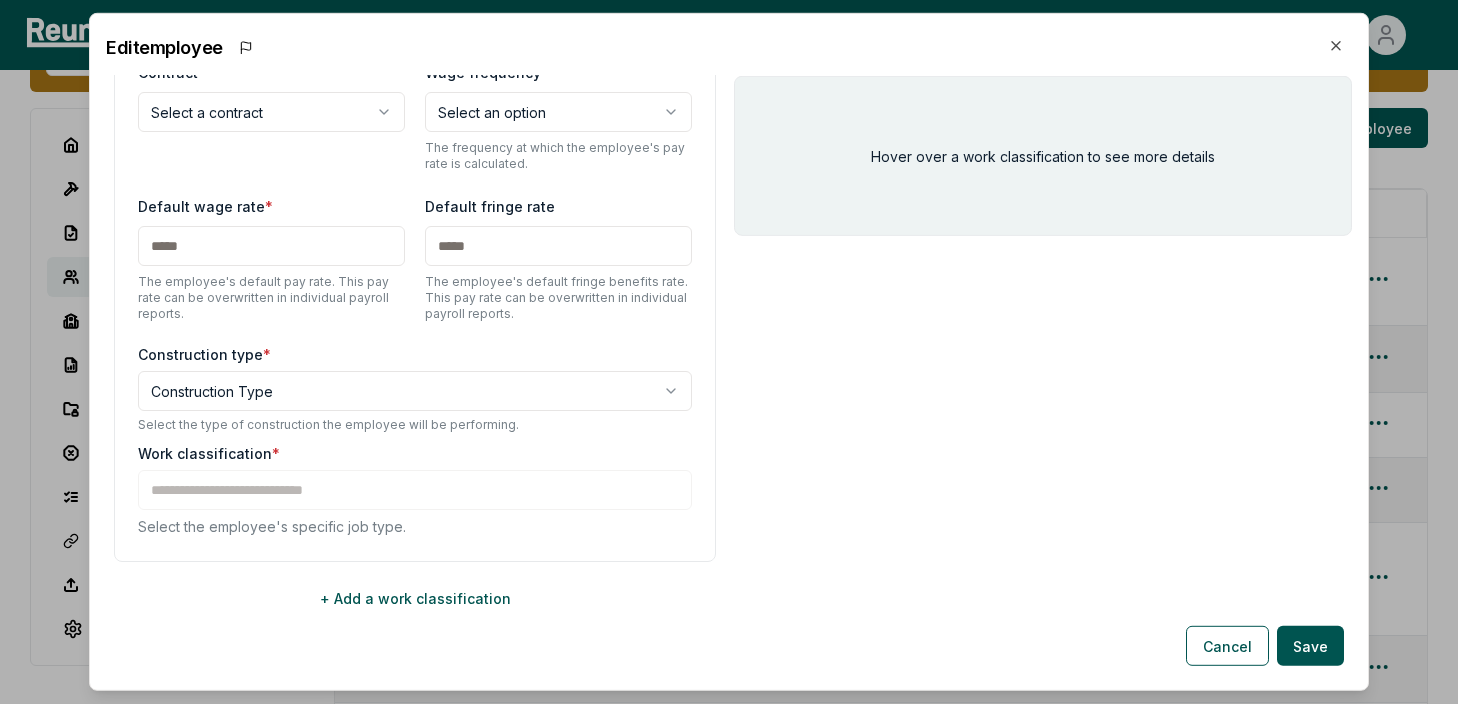 click on "**********" at bounding box center [729, 557] 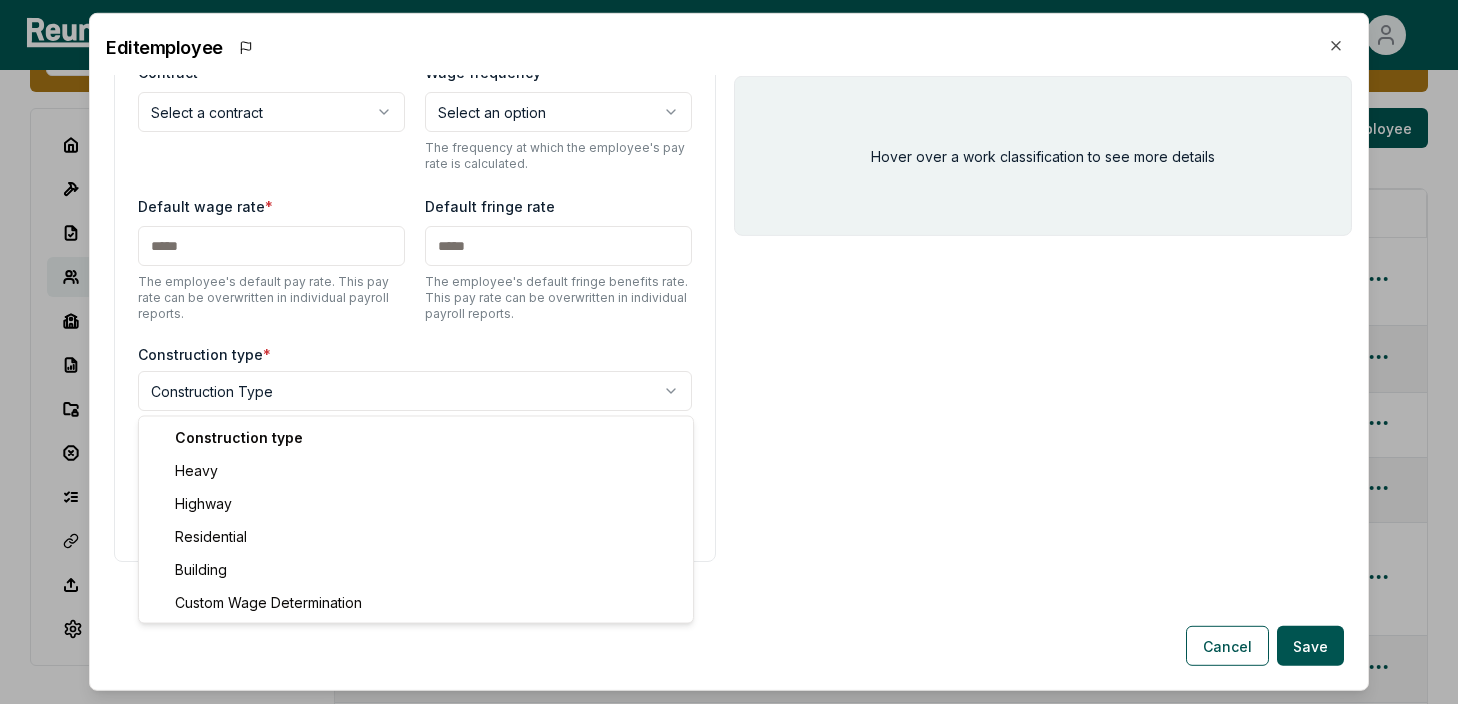 select on "*****" 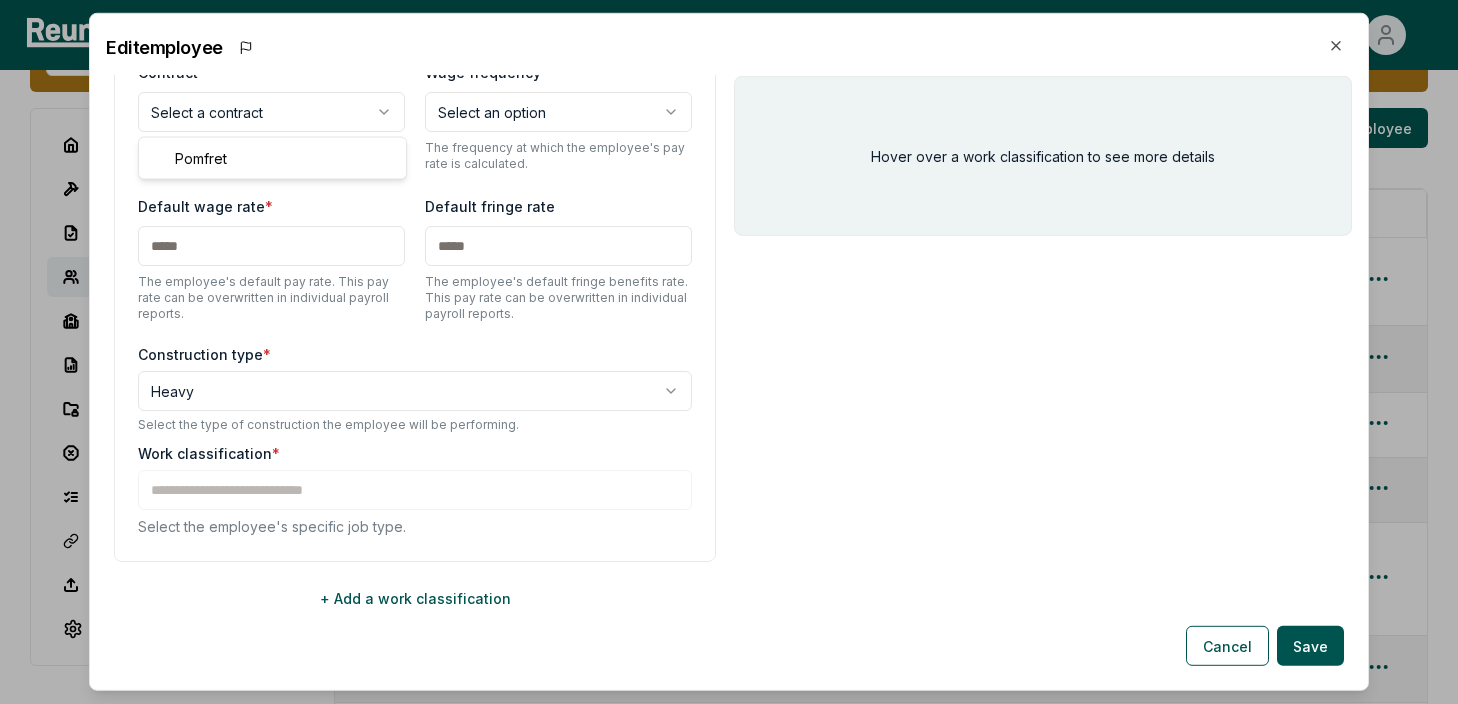 click on "**********" at bounding box center (729, 557) 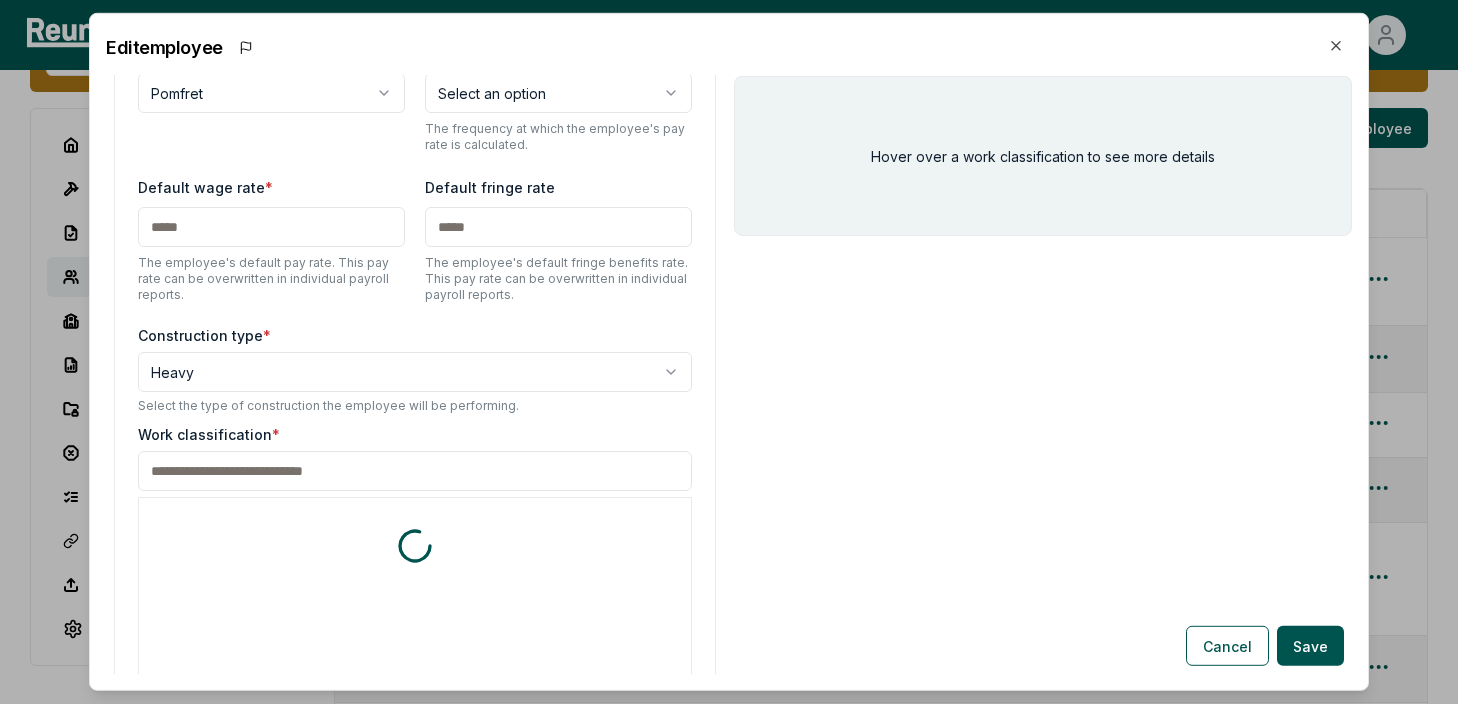 click on "Work classification   *   *   includes footnote  *   detailed location information" at bounding box center [415, 660] 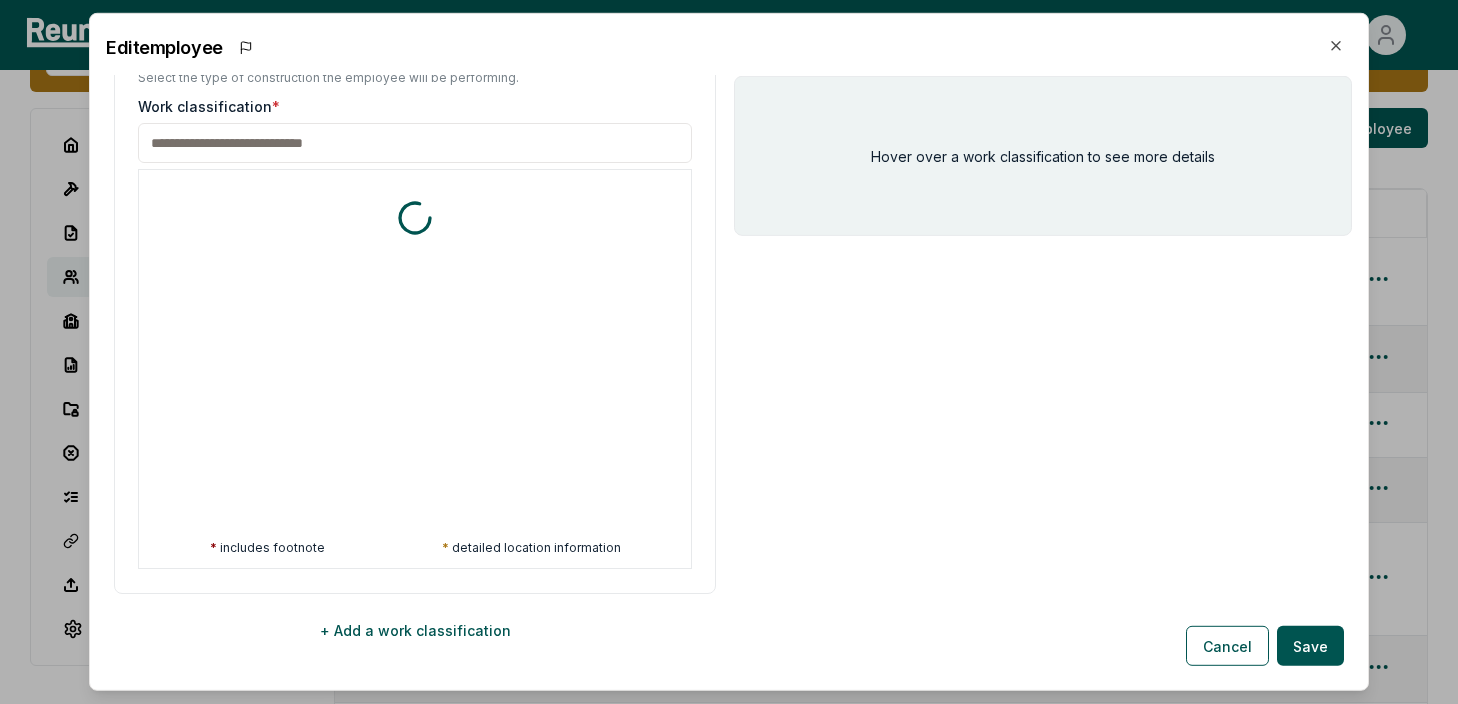 scroll, scrollTop: 1254, scrollLeft: 0, axis: vertical 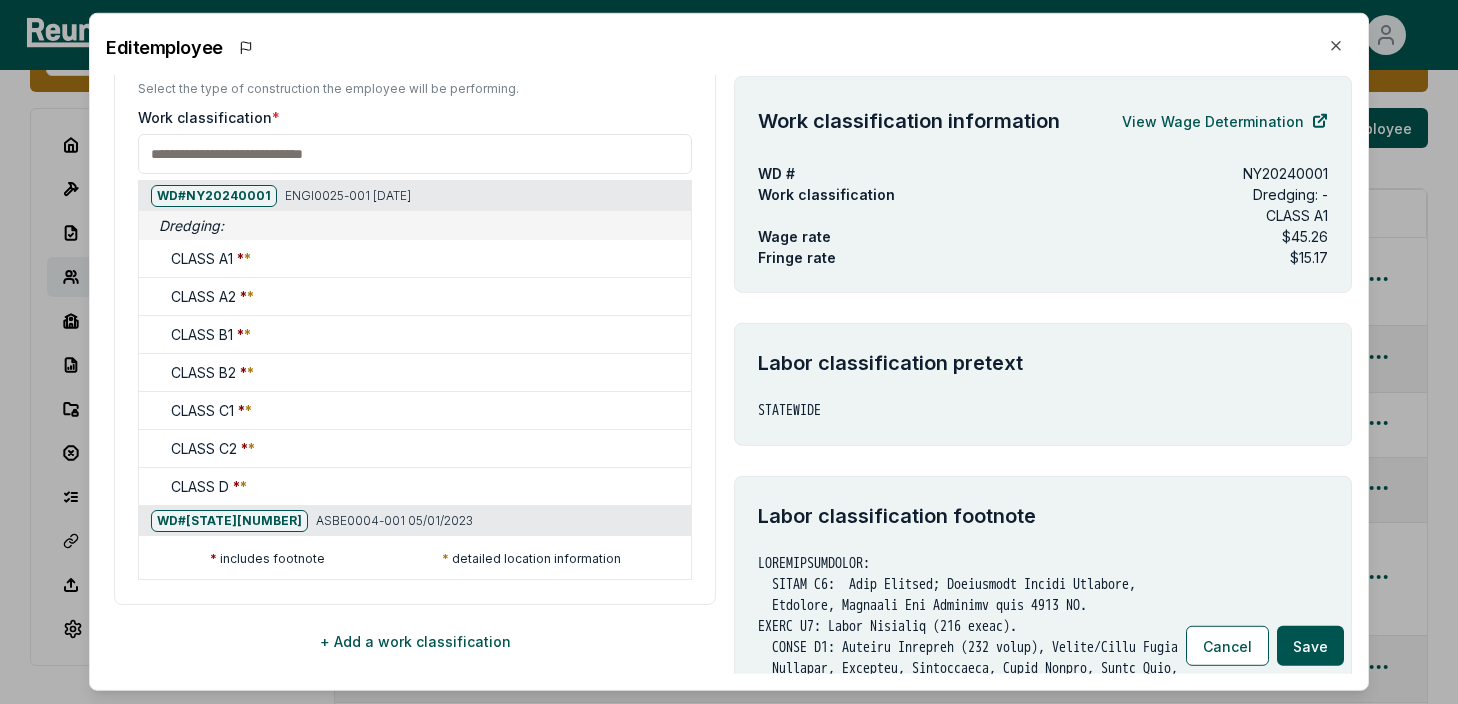 click at bounding box center [415, 154] 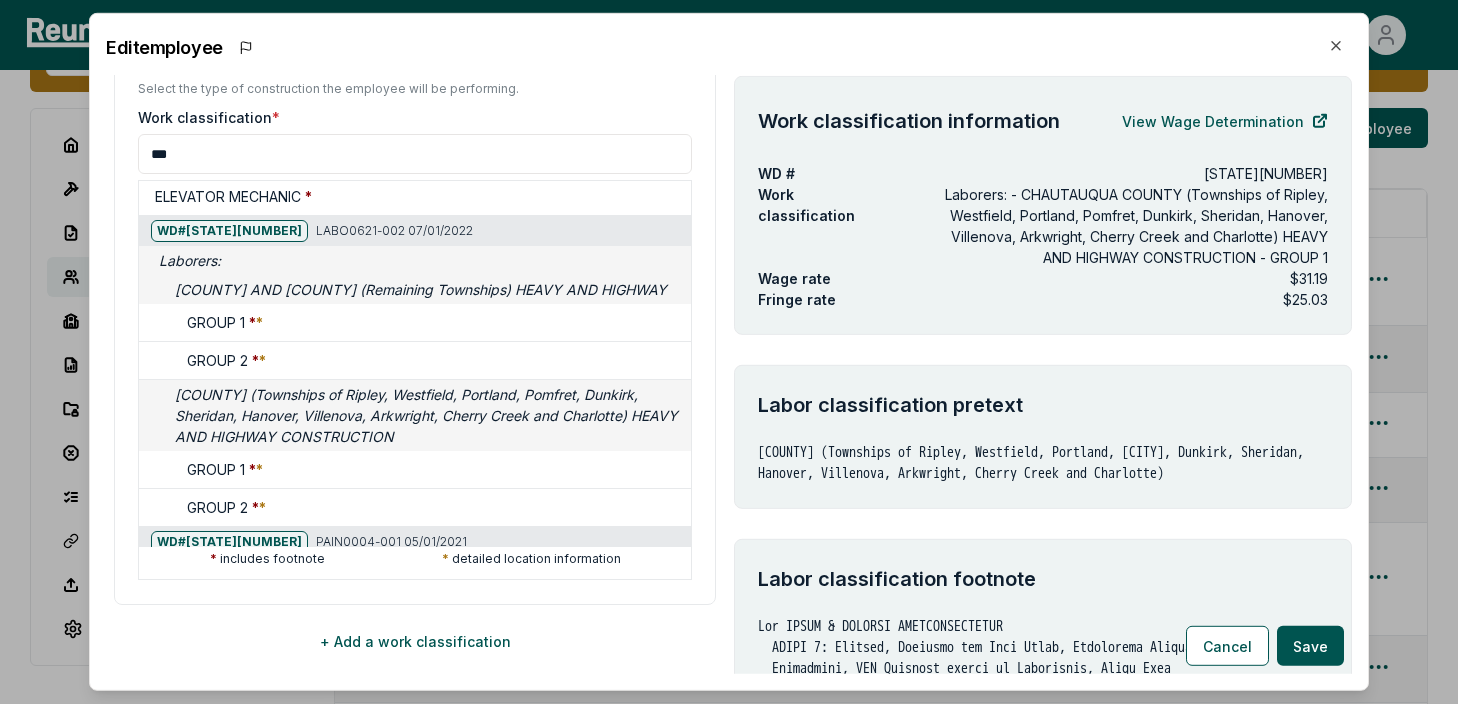 scroll, scrollTop: 719, scrollLeft: 0, axis: vertical 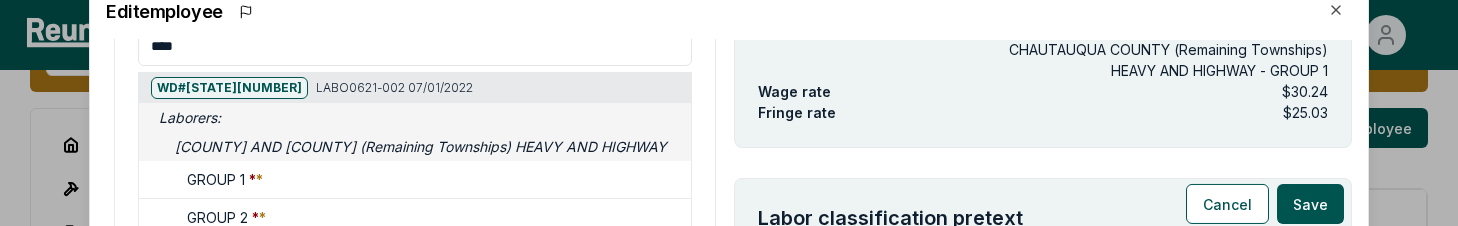 click on "****" at bounding box center [415, 46] 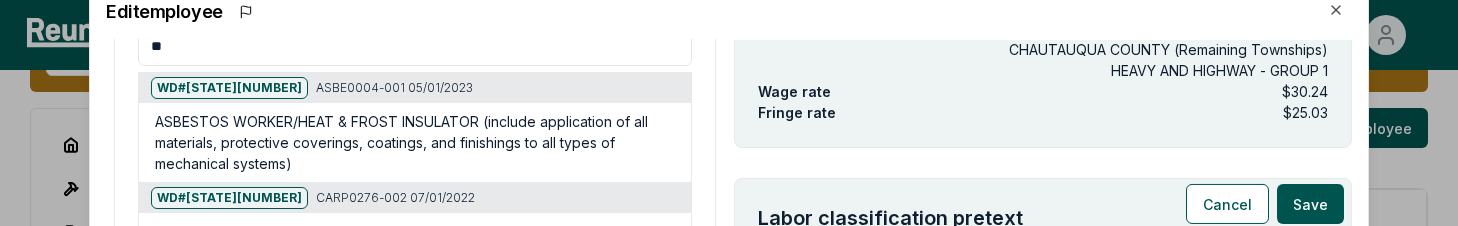 type on "*" 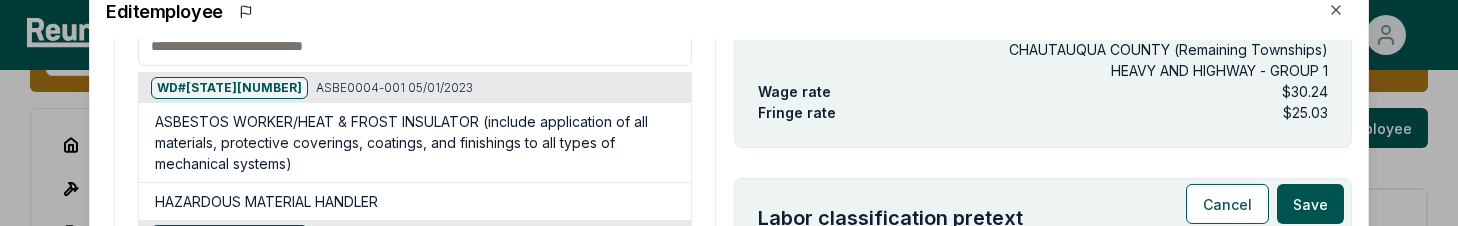 type 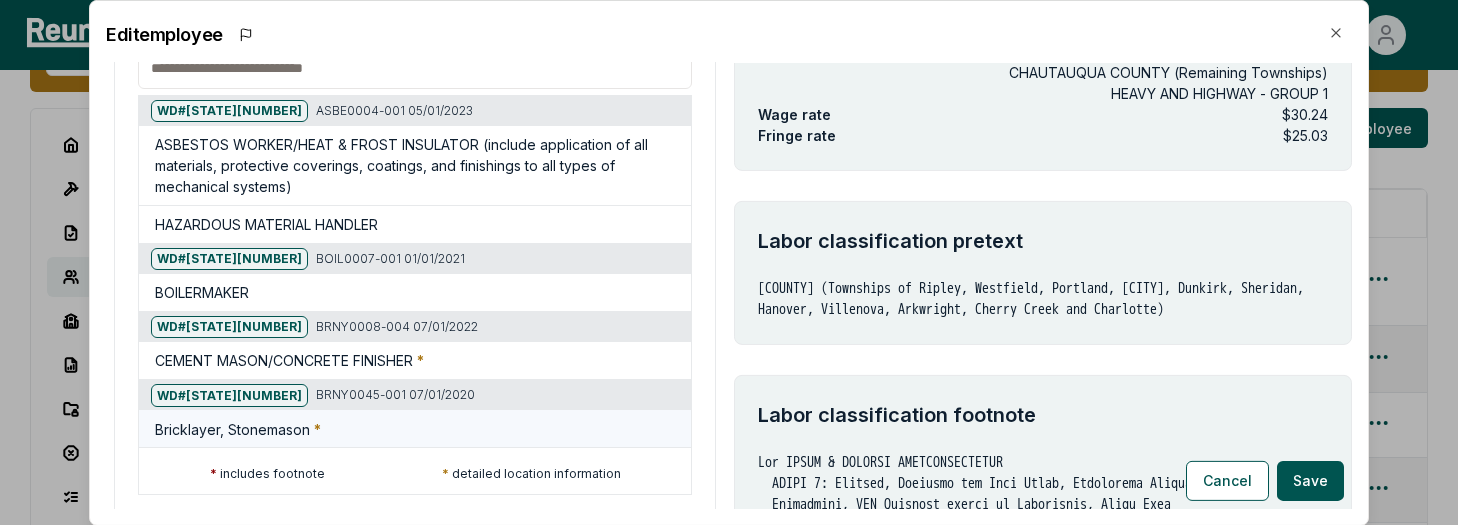 scroll, scrollTop: 0, scrollLeft: 0, axis: both 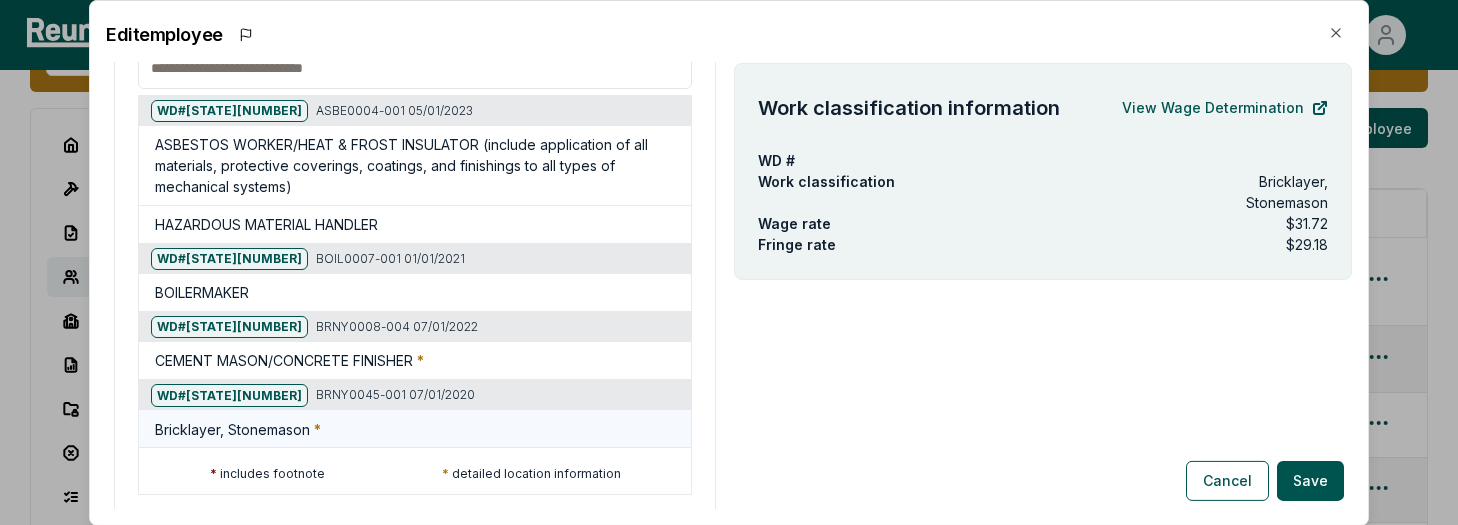 click on "Bricklayer, Stonemason    *" at bounding box center [415, 429] 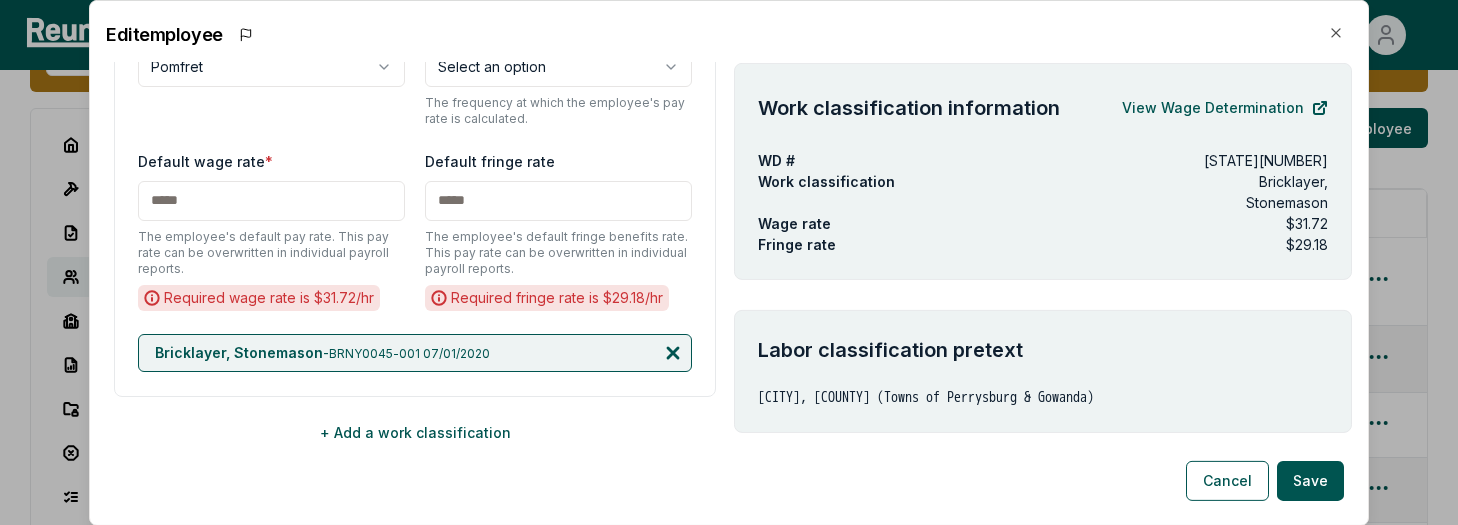 click 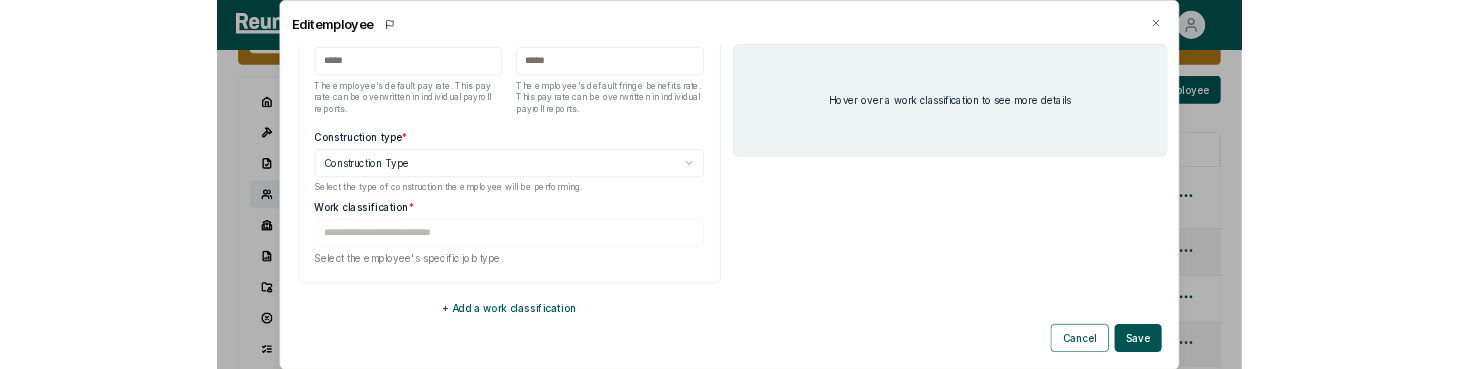scroll, scrollTop: 1027, scrollLeft: 0, axis: vertical 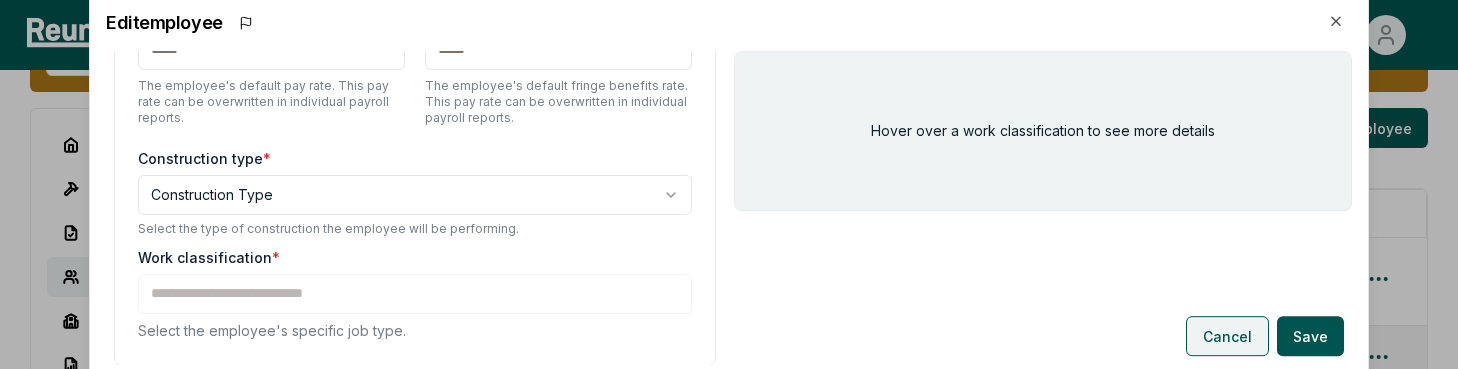 click on "Cancel" at bounding box center [1227, 336] 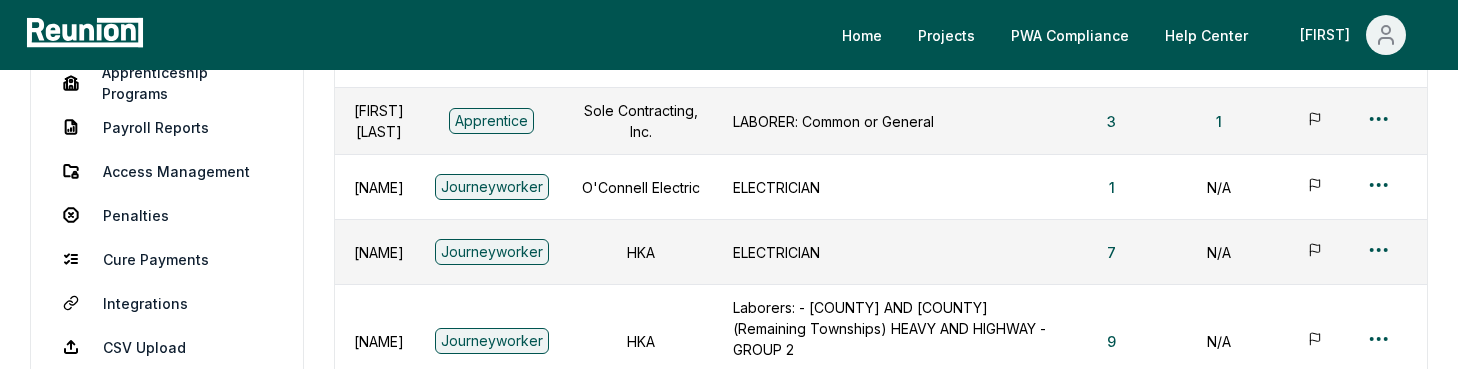 scroll, scrollTop: 351, scrollLeft: 0, axis: vertical 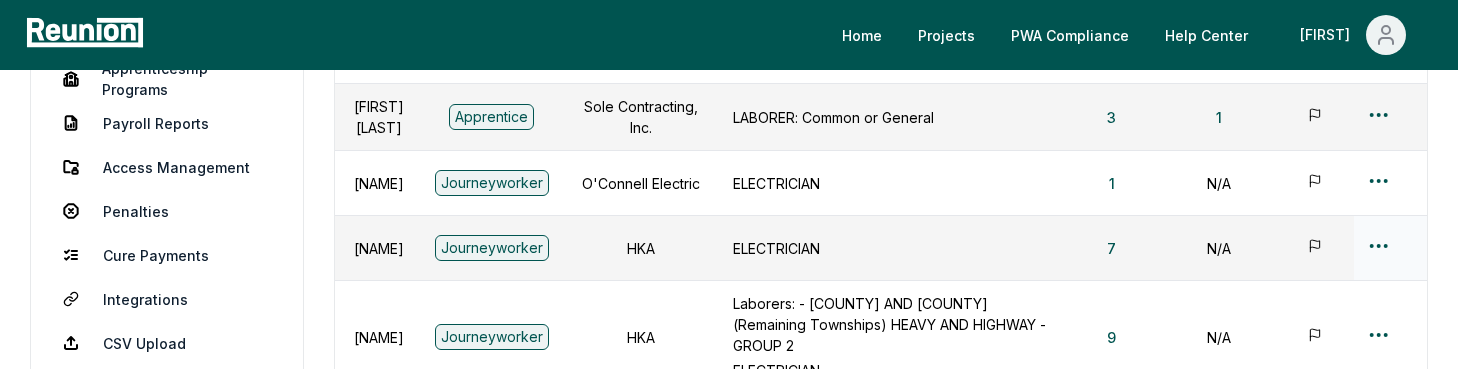 click on "**********" at bounding box center [729, 315] 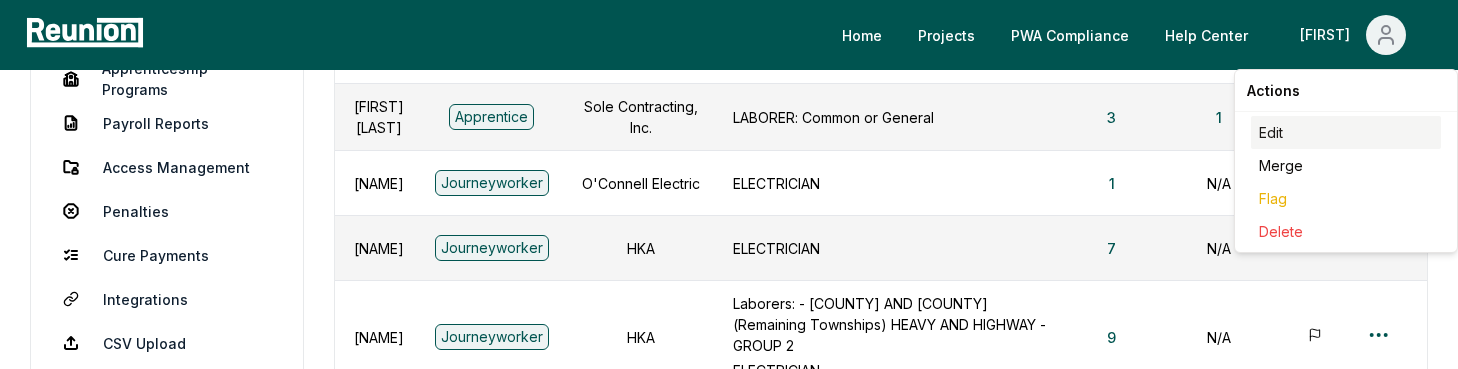 click on "Edit" at bounding box center [1346, 132] 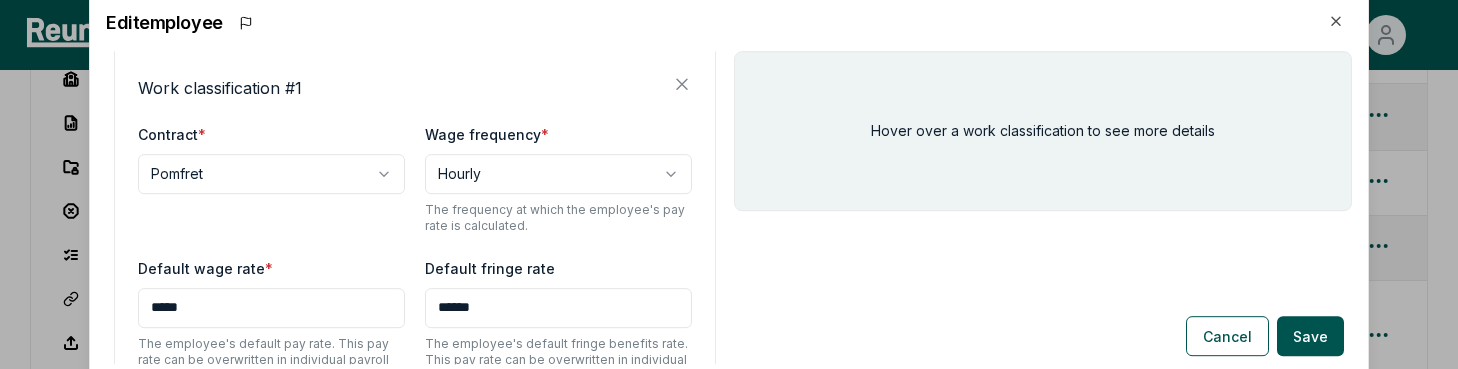scroll, scrollTop: 482, scrollLeft: 0, axis: vertical 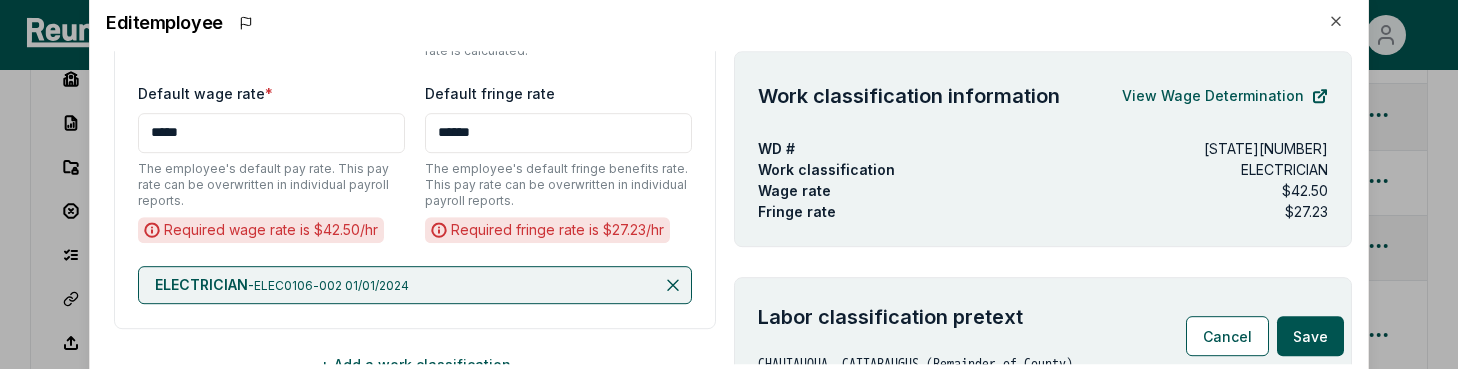 click on "ELECTRICIAN    -  ELEC0106-002 01/01/2024" at bounding box center (415, 285) 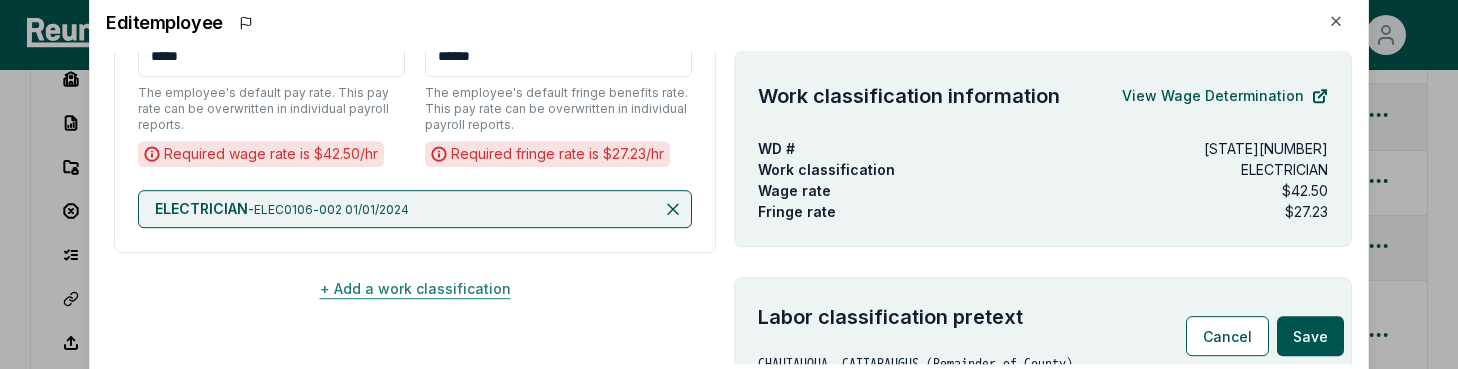 click on "+ Add a work classification" at bounding box center (415, 289) 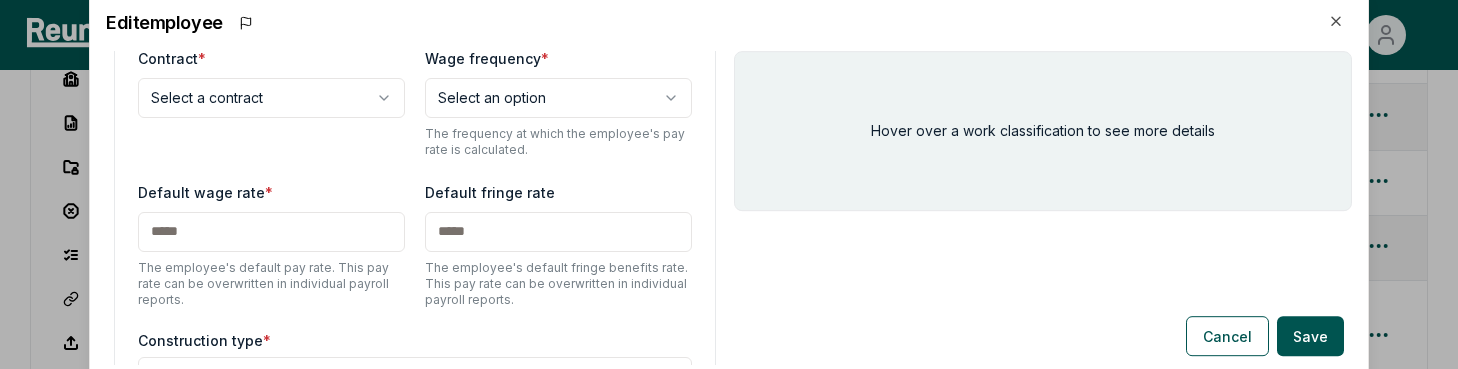 scroll, scrollTop: 856, scrollLeft: 0, axis: vertical 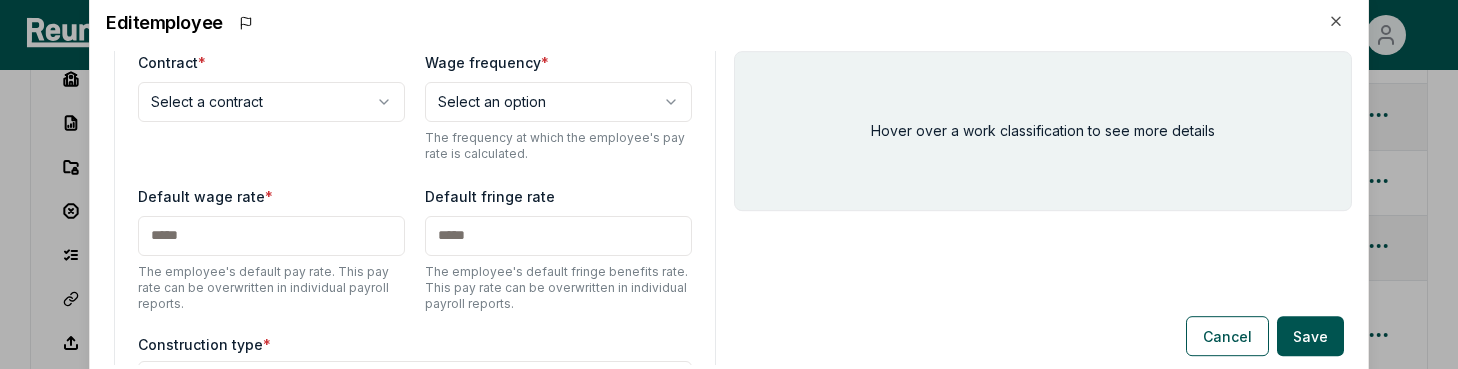 click on "**********" at bounding box center [729, 315] 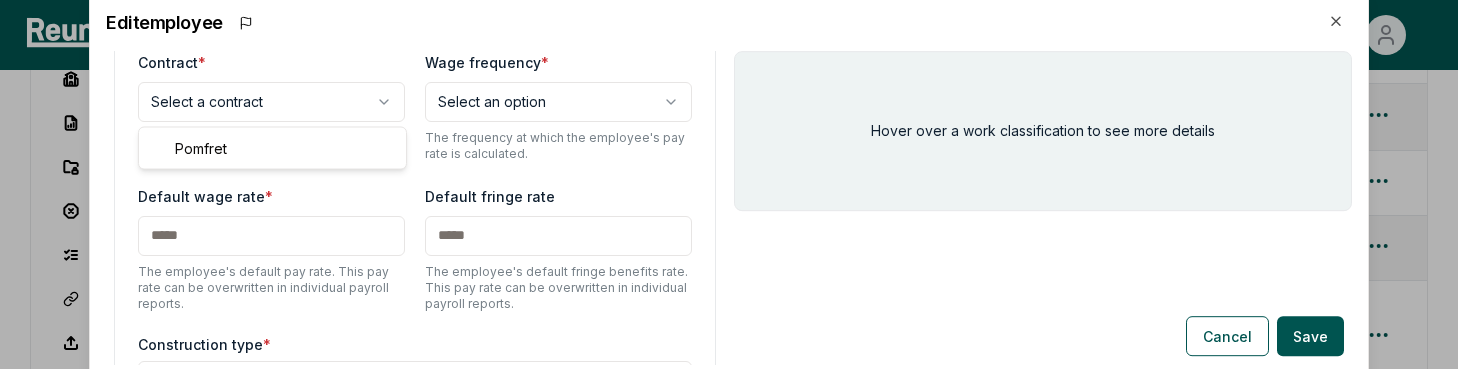 select on "**********" 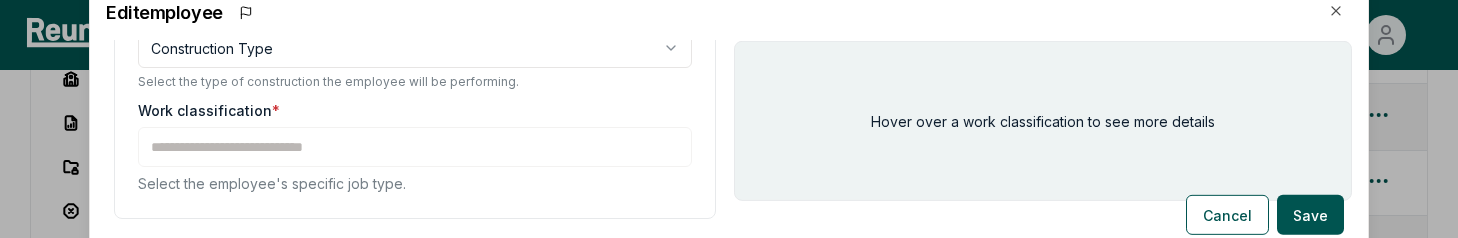 scroll, scrollTop: 1205, scrollLeft: 0, axis: vertical 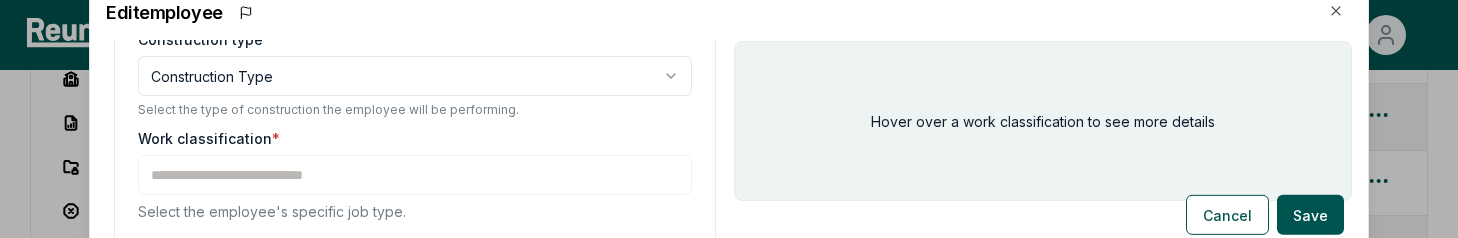 click on "**********" at bounding box center [729, 315] 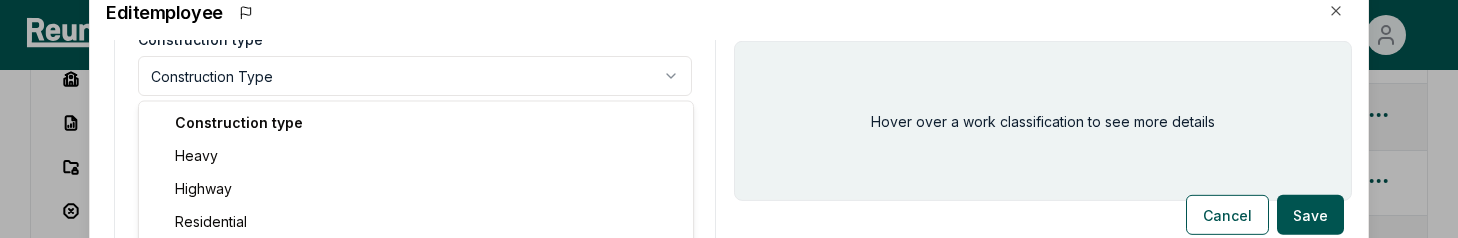 select on "*****" 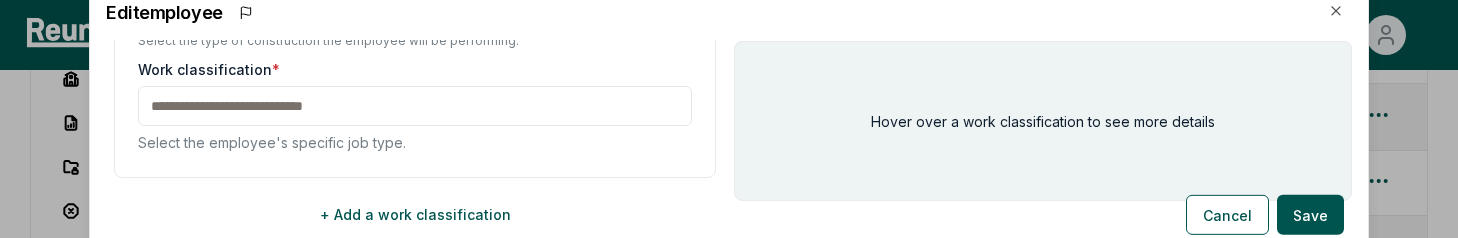 click at bounding box center [415, 106] 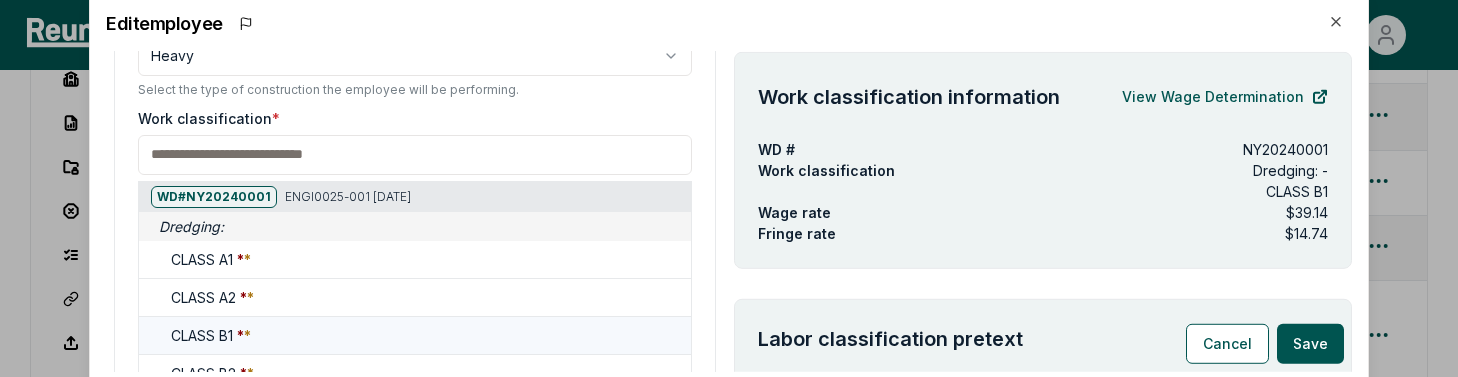 scroll, scrollTop: 1166, scrollLeft: 0, axis: vertical 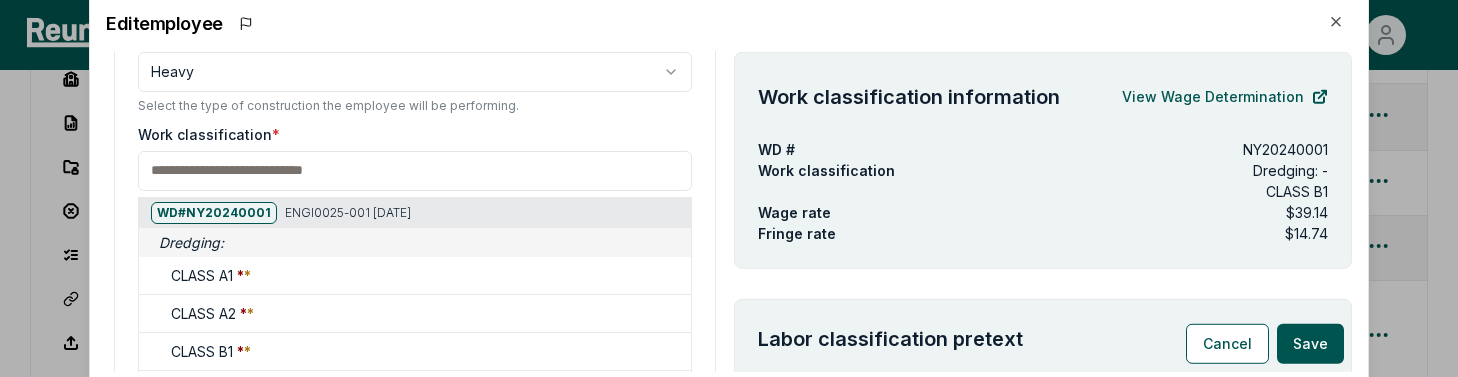 click at bounding box center [415, 170] 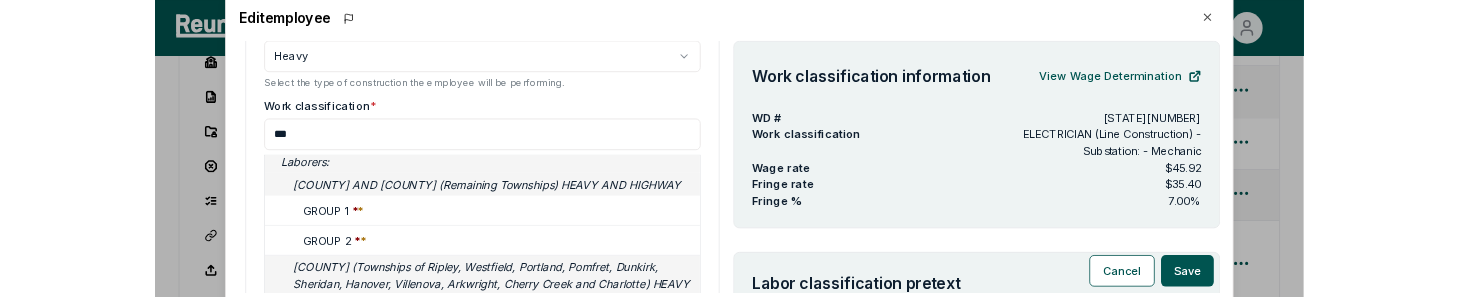 scroll, scrollTop: 806, scrollLeft: 0, axis: vertical 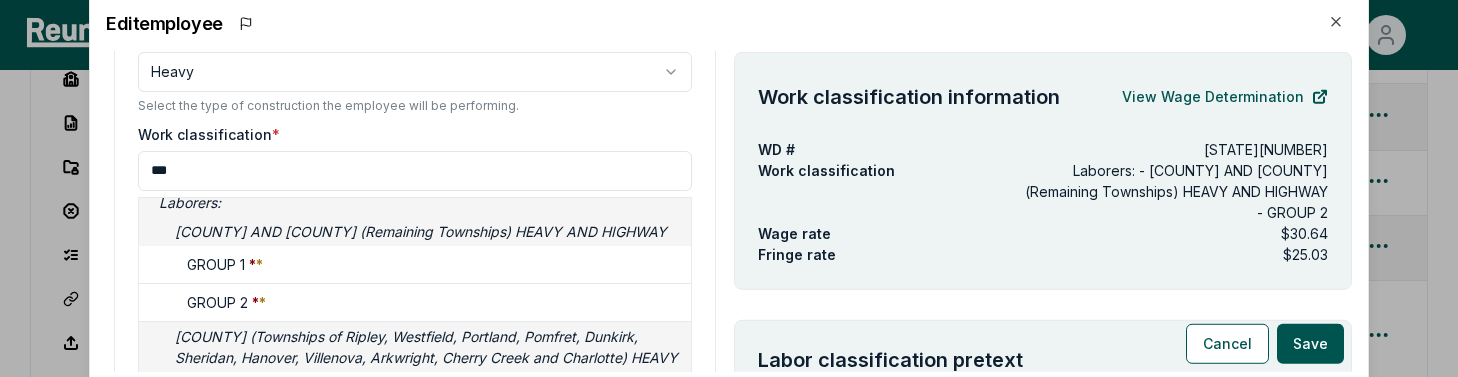 type on "***" 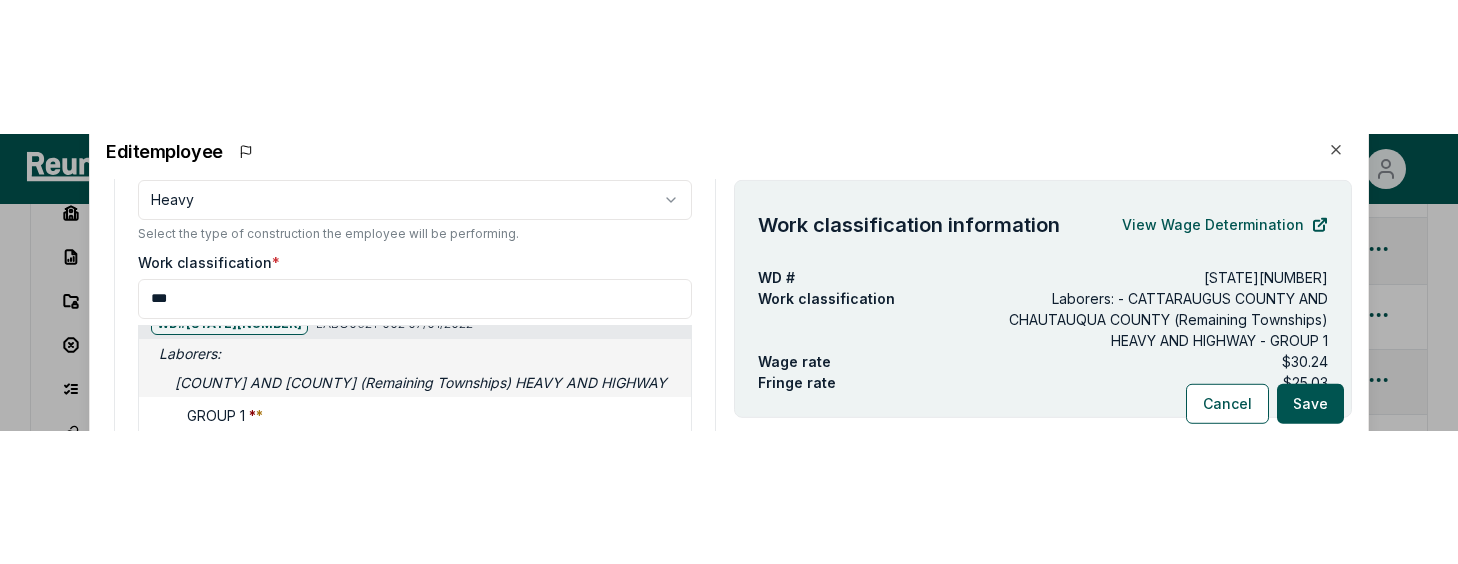 scroll, scrollTop: 748, scrollLeft: 0, axis: vertical 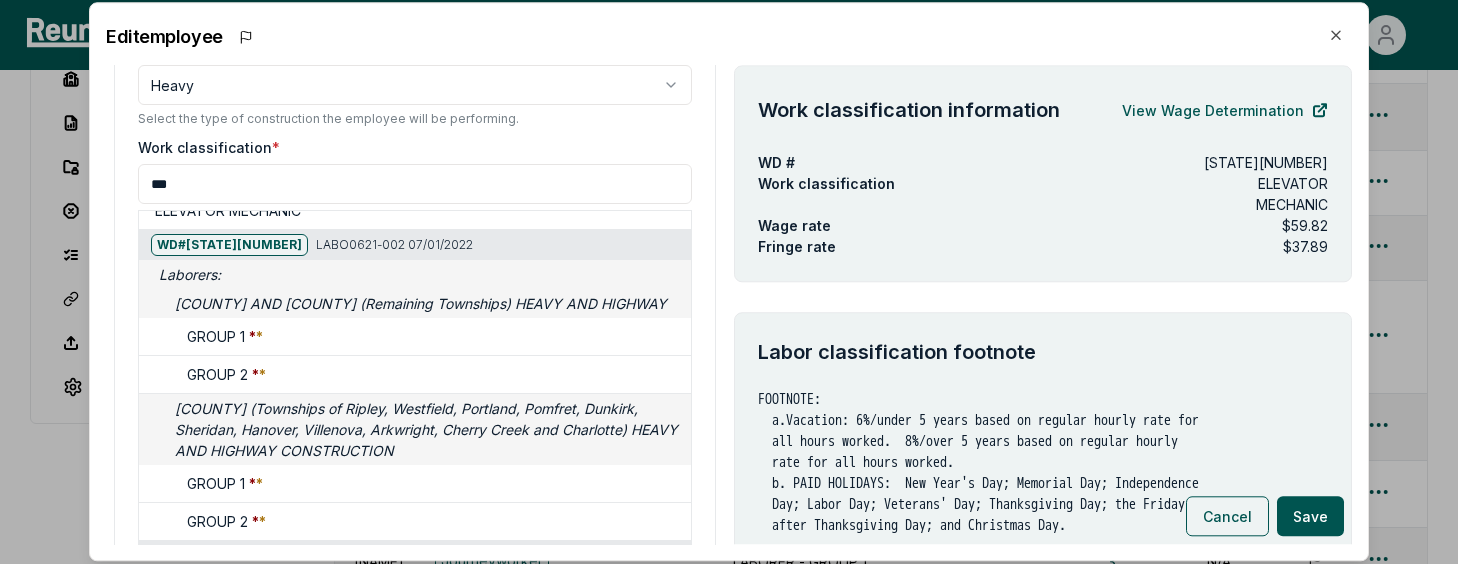 click on "Cancel" at bounding box center [1227, 517] 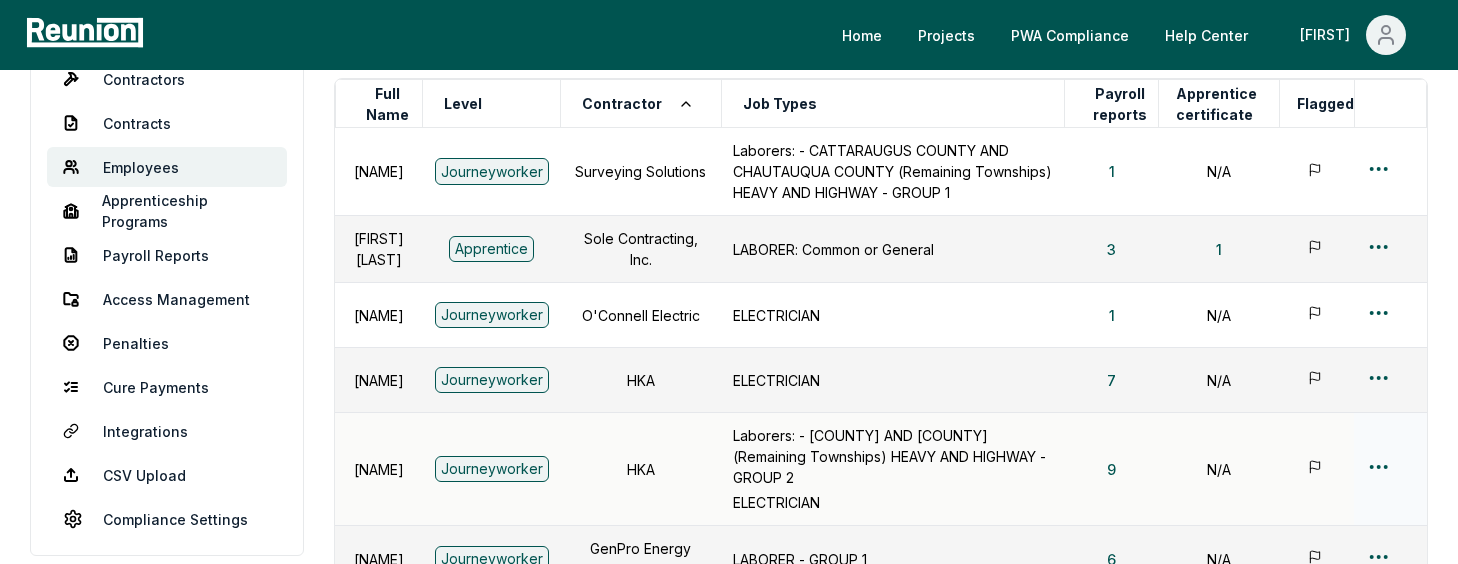 scroll, scrollTop: 224, scrollLeft: 0, axis: vertical 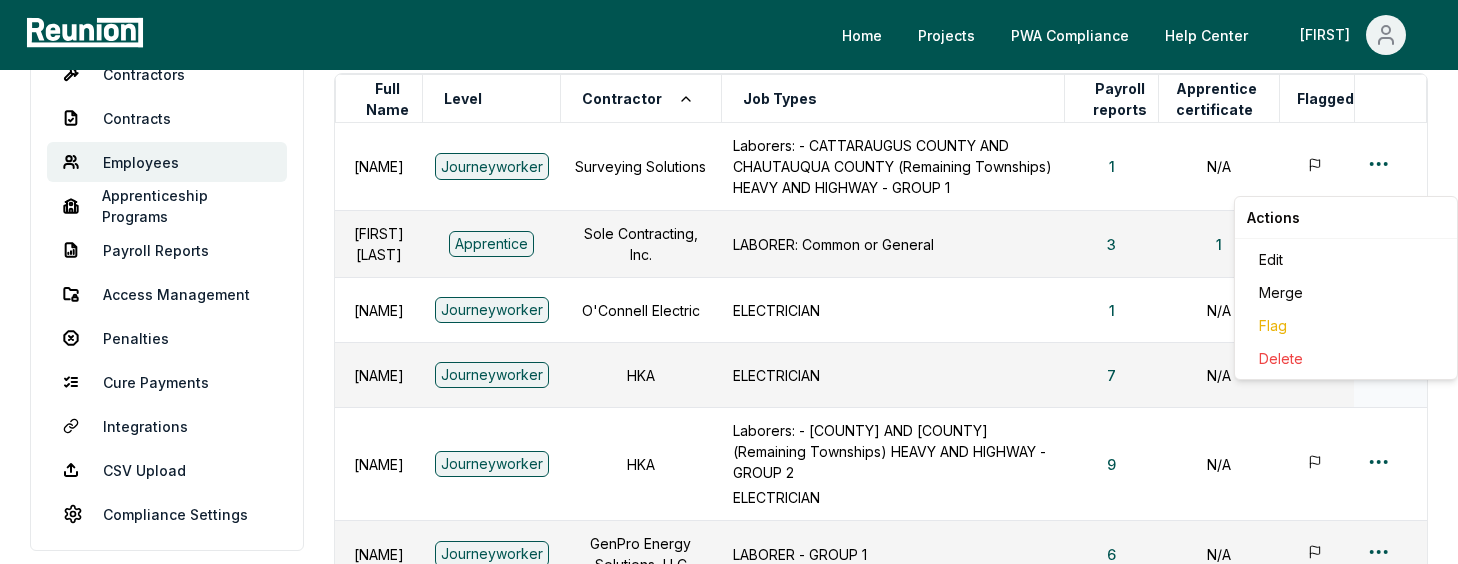 click on "**********" at bounding box center [729, 442] 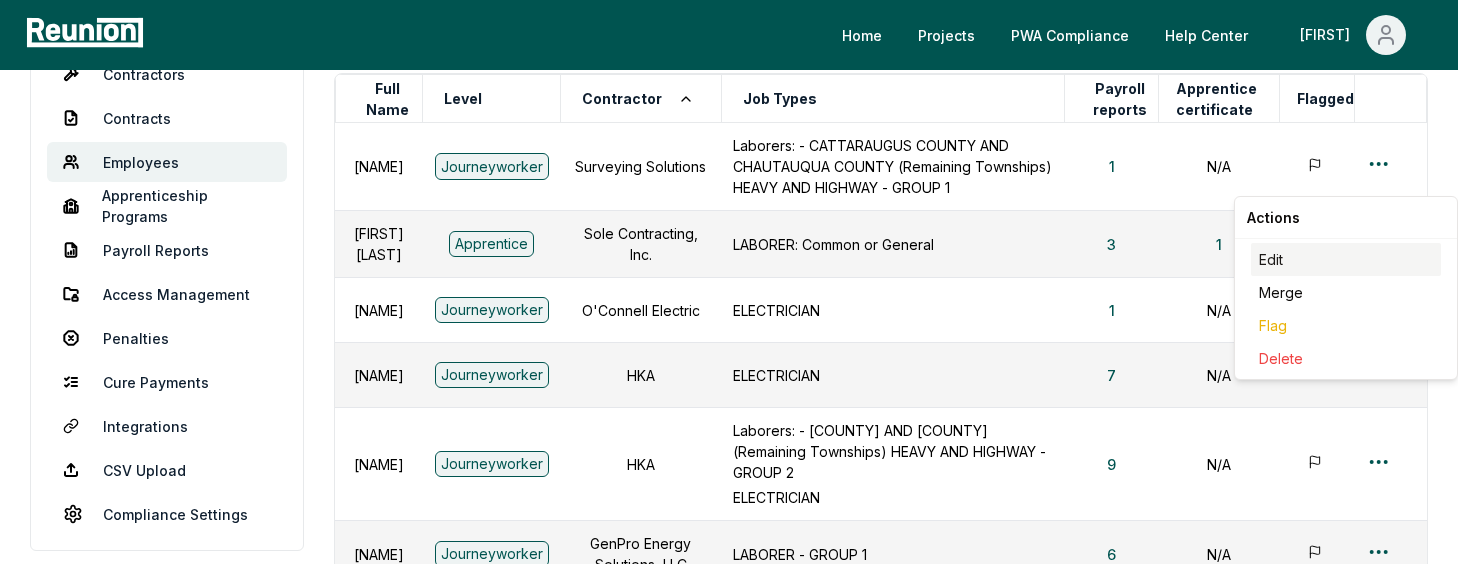 click on "Edit" at bounding box center [1346, 259] 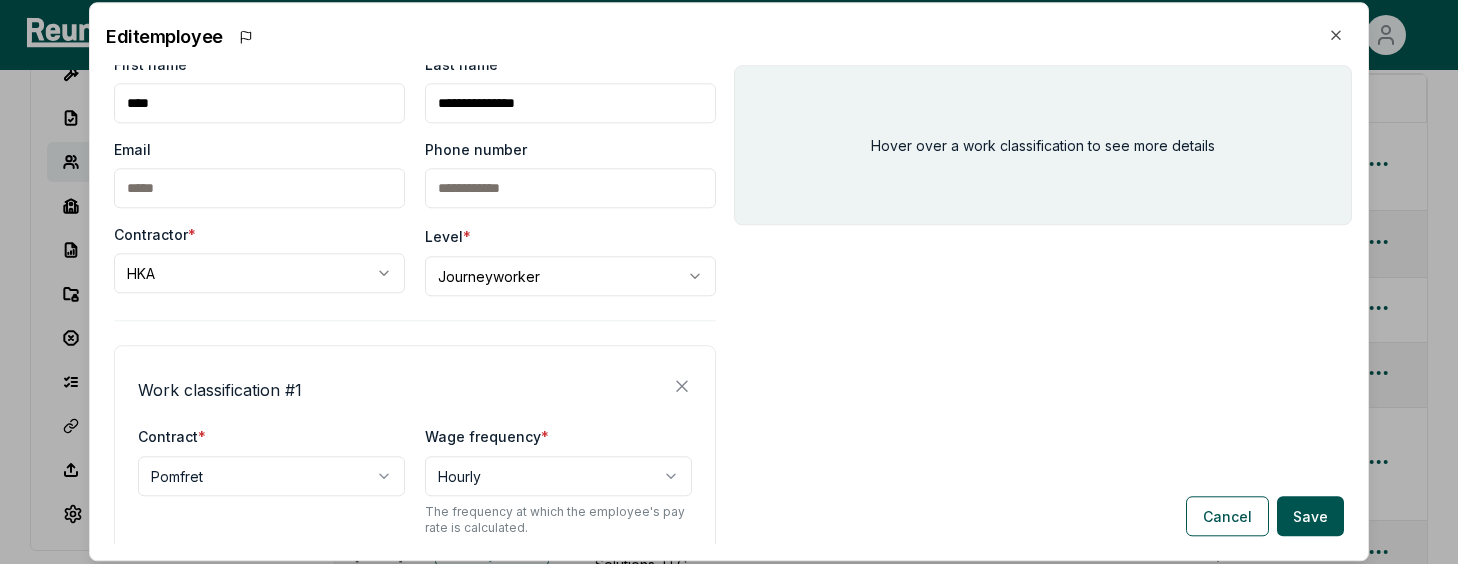 scroll, scrollTop: 393, scrollLeft: 0, axis: vertical 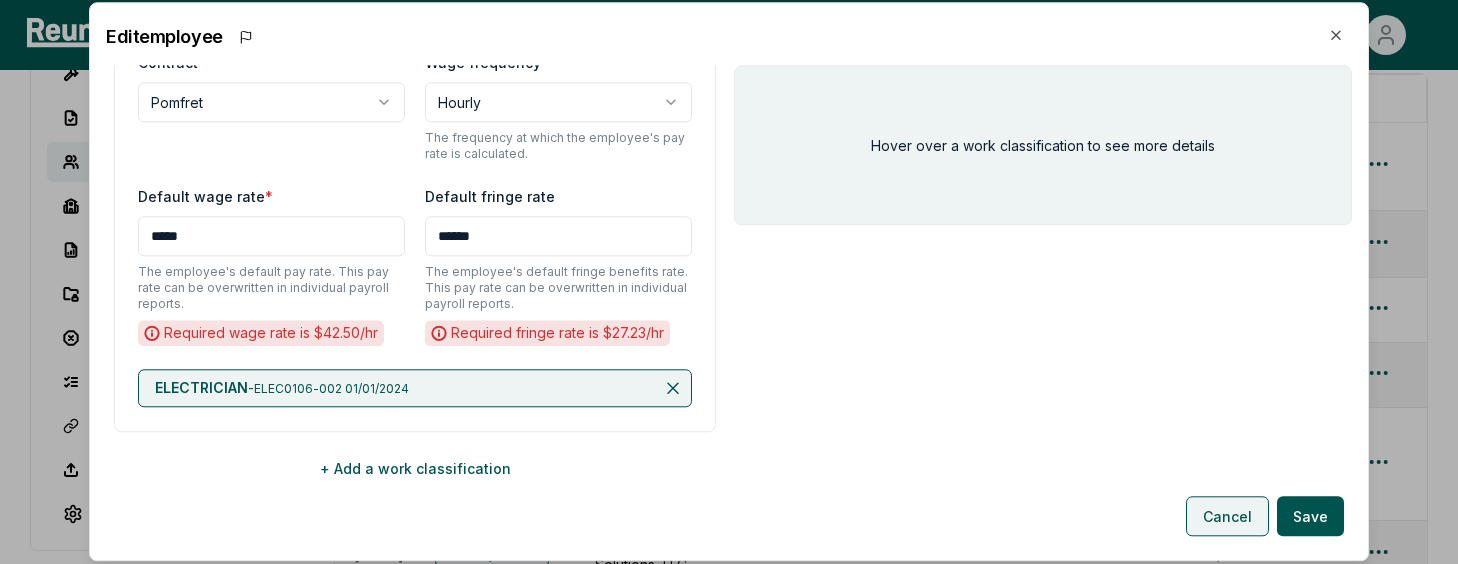 click on "Cancel" at bounding box center [1227, 517] 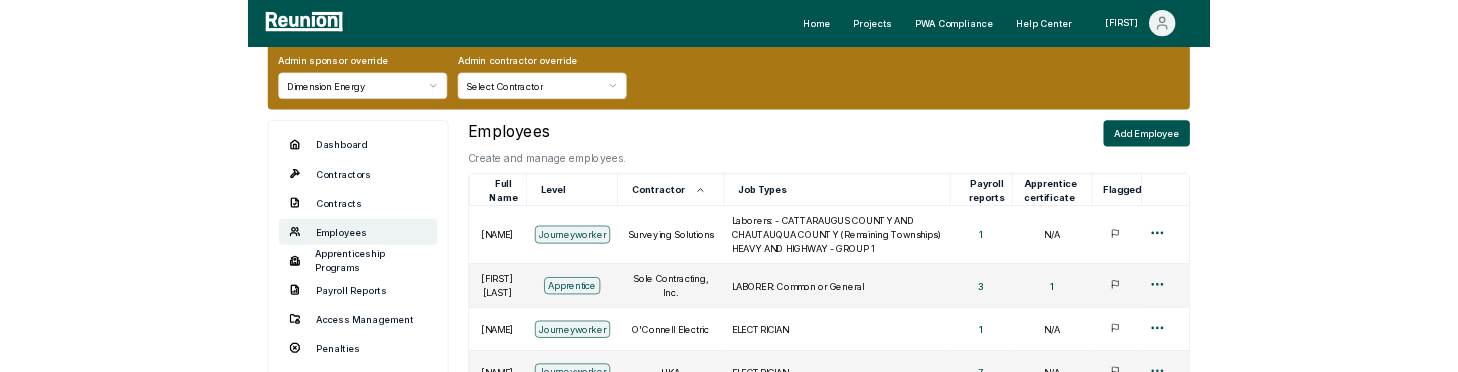 scroll, scrollTop: 0, scrollLeft: 0, axis: both 